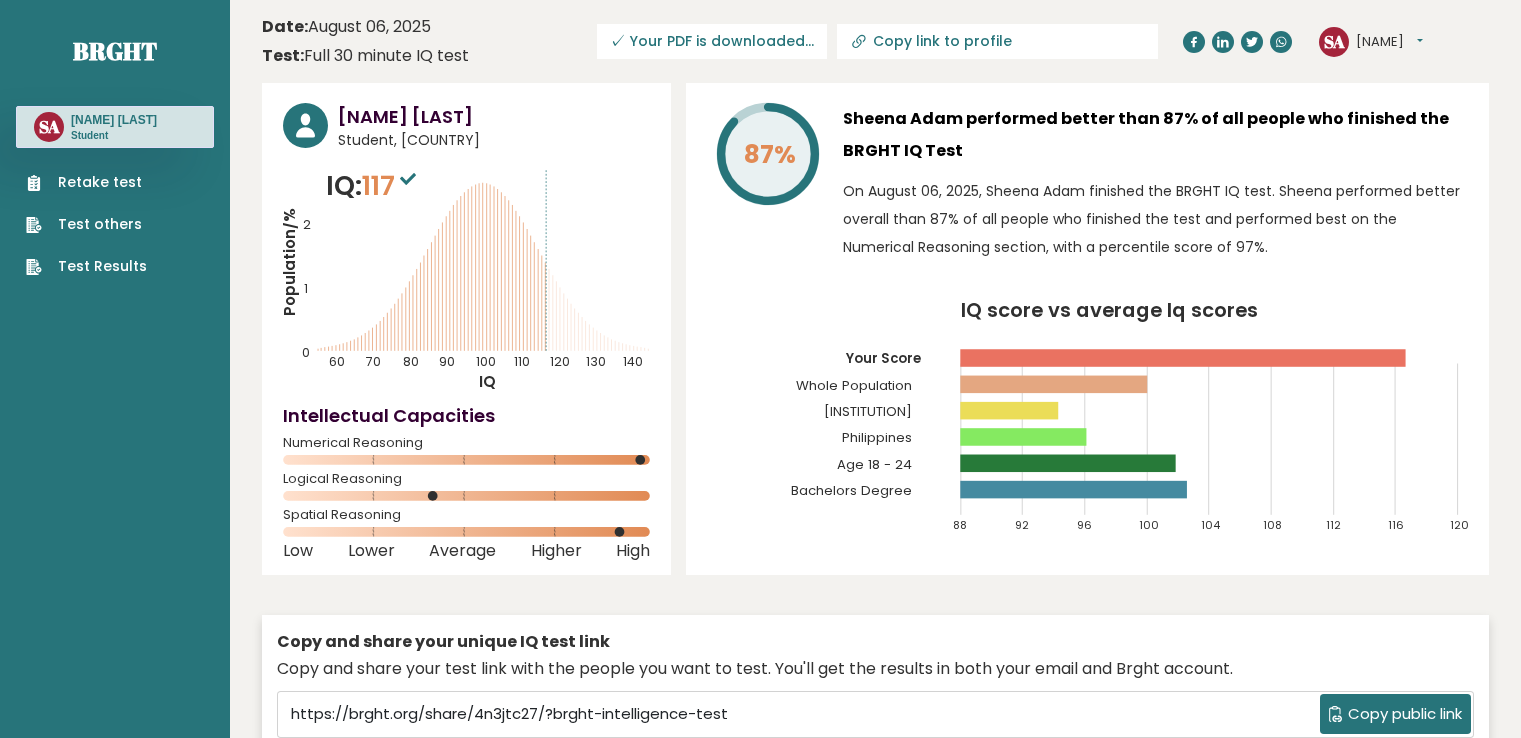 scroll, scrollTop: 0, scrollLeft: 0, axis: both 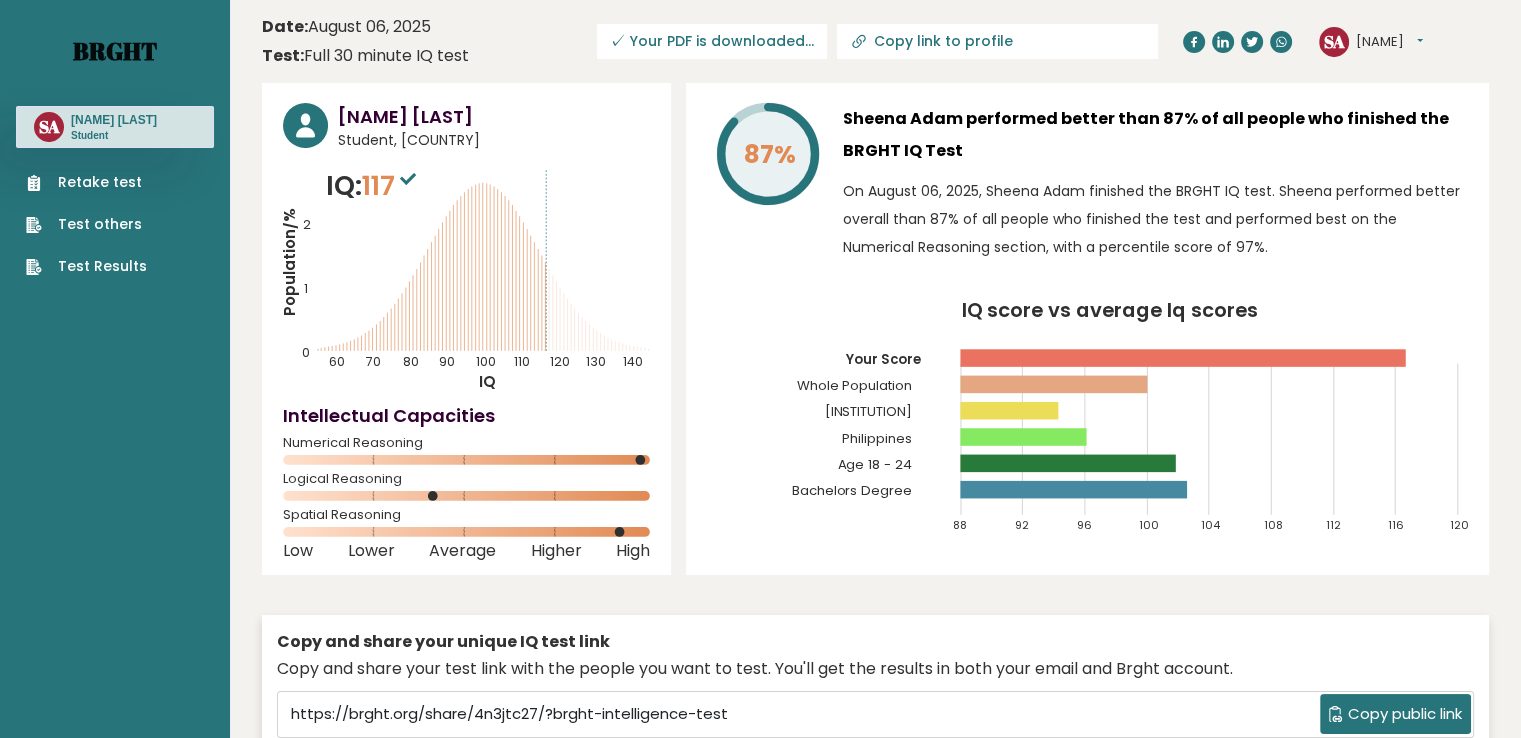 click on "Brght" at bounding box center (115, 51) 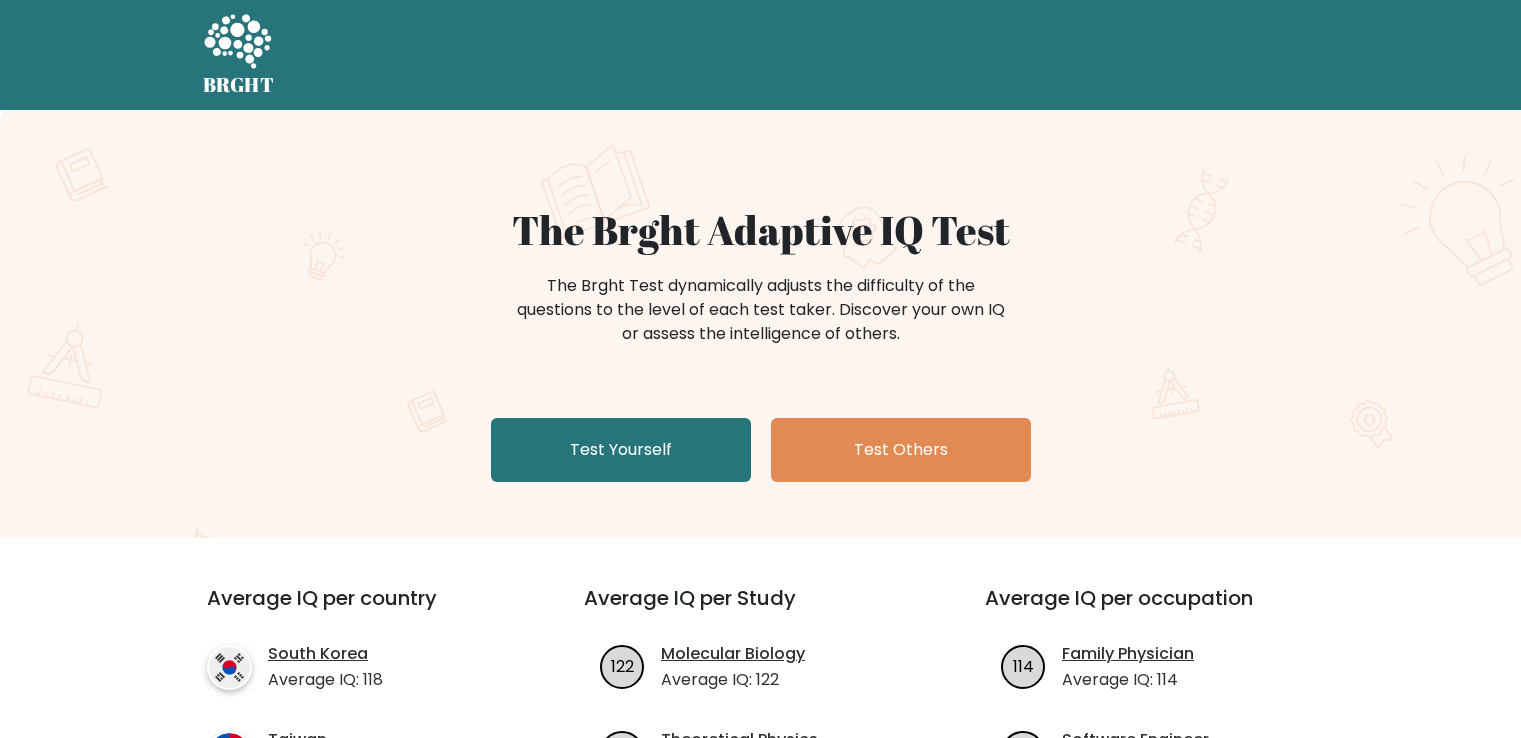scroll, scrollTop: 0, scrollLeft: 0, axis: both 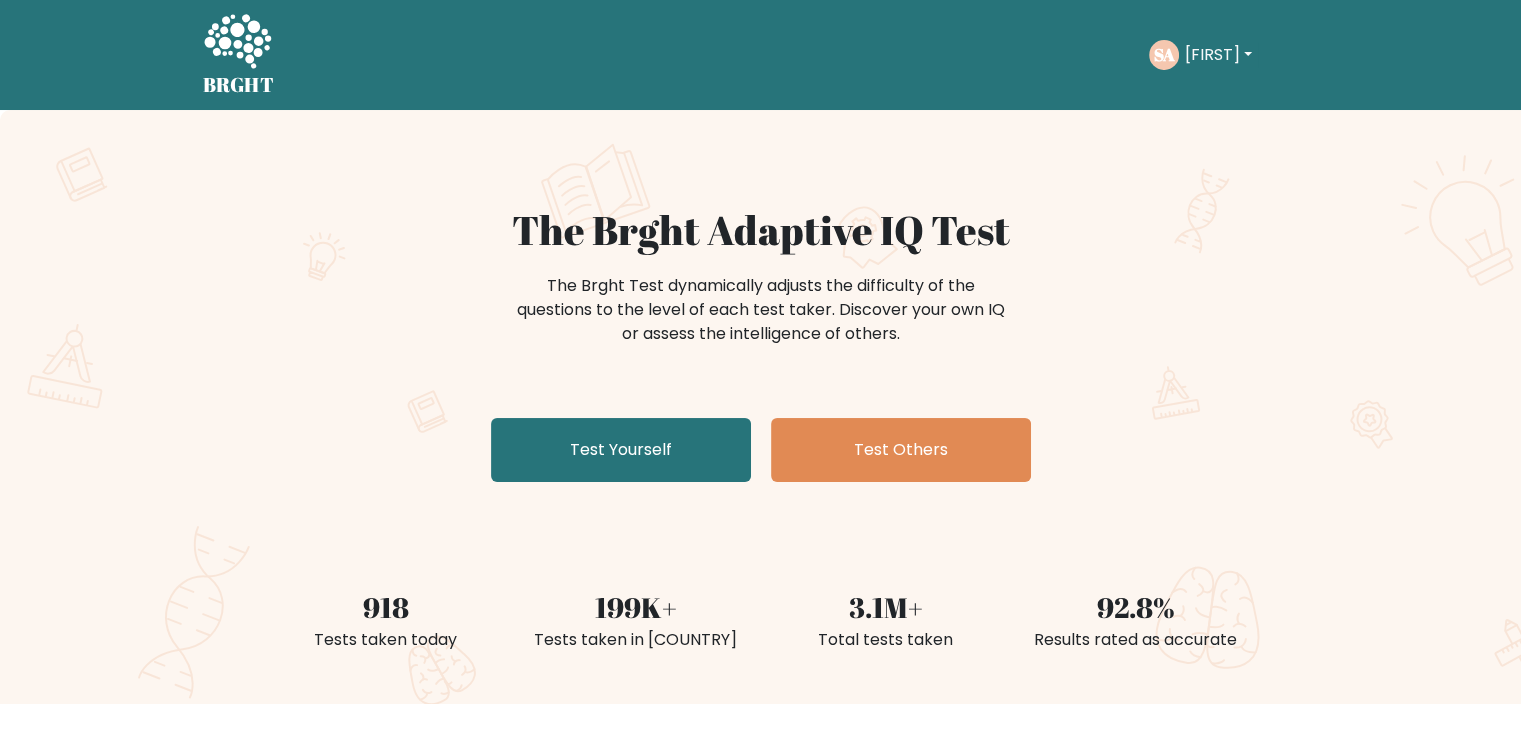 click on "Sheena" at bounding box center [1218, 55] 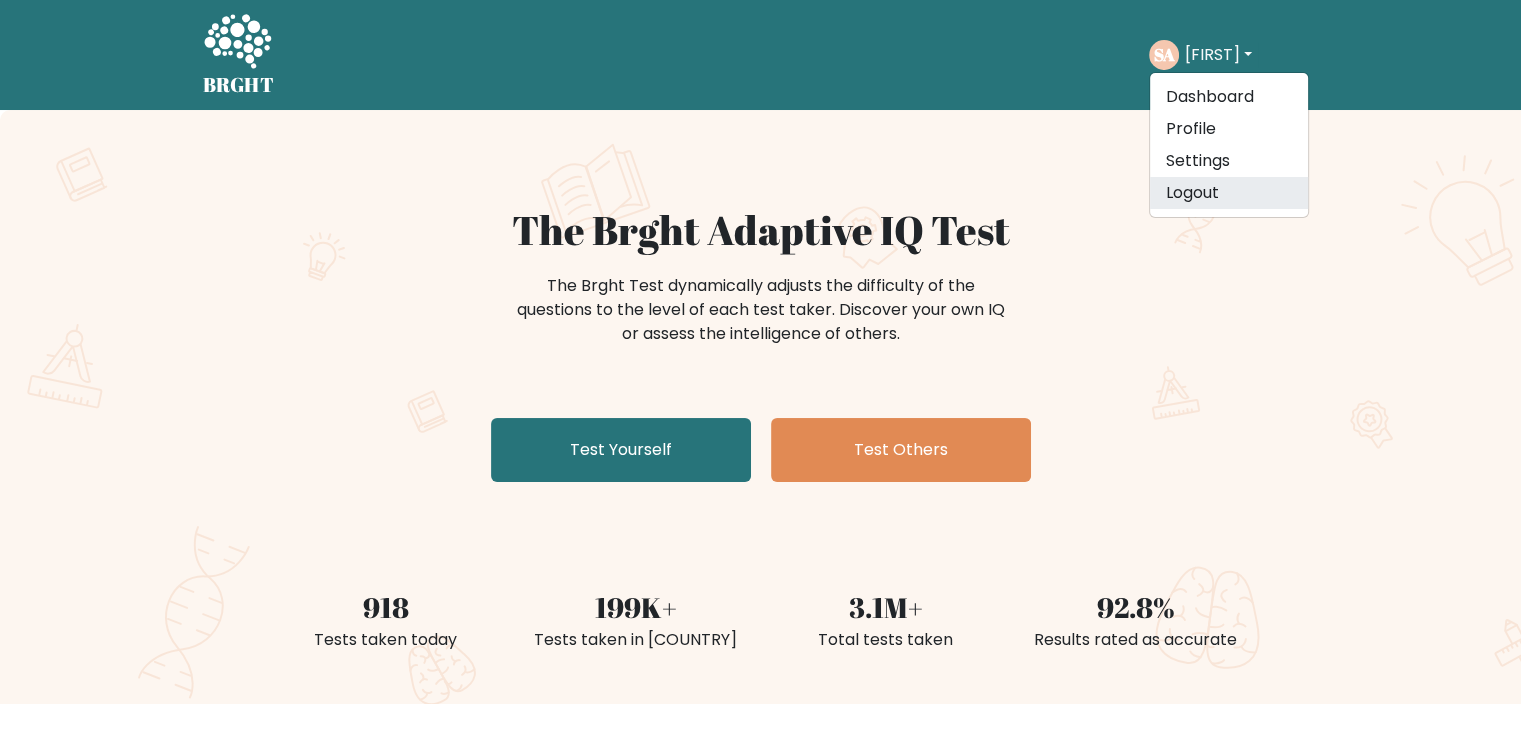 click on "Logout" at bounding box center [1229, 193] 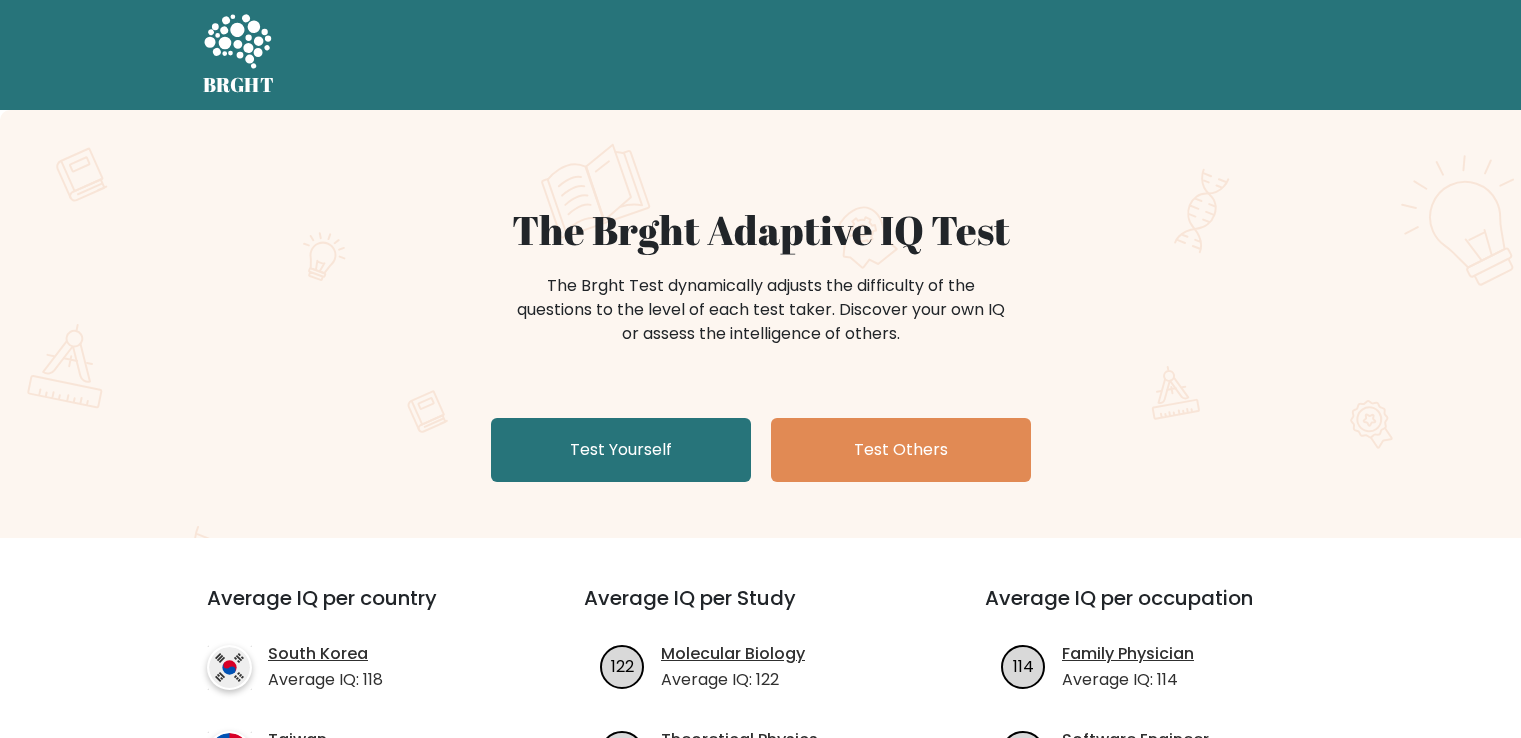 scroll, scrollTop: 0, scrollLeft: 0, axis: both 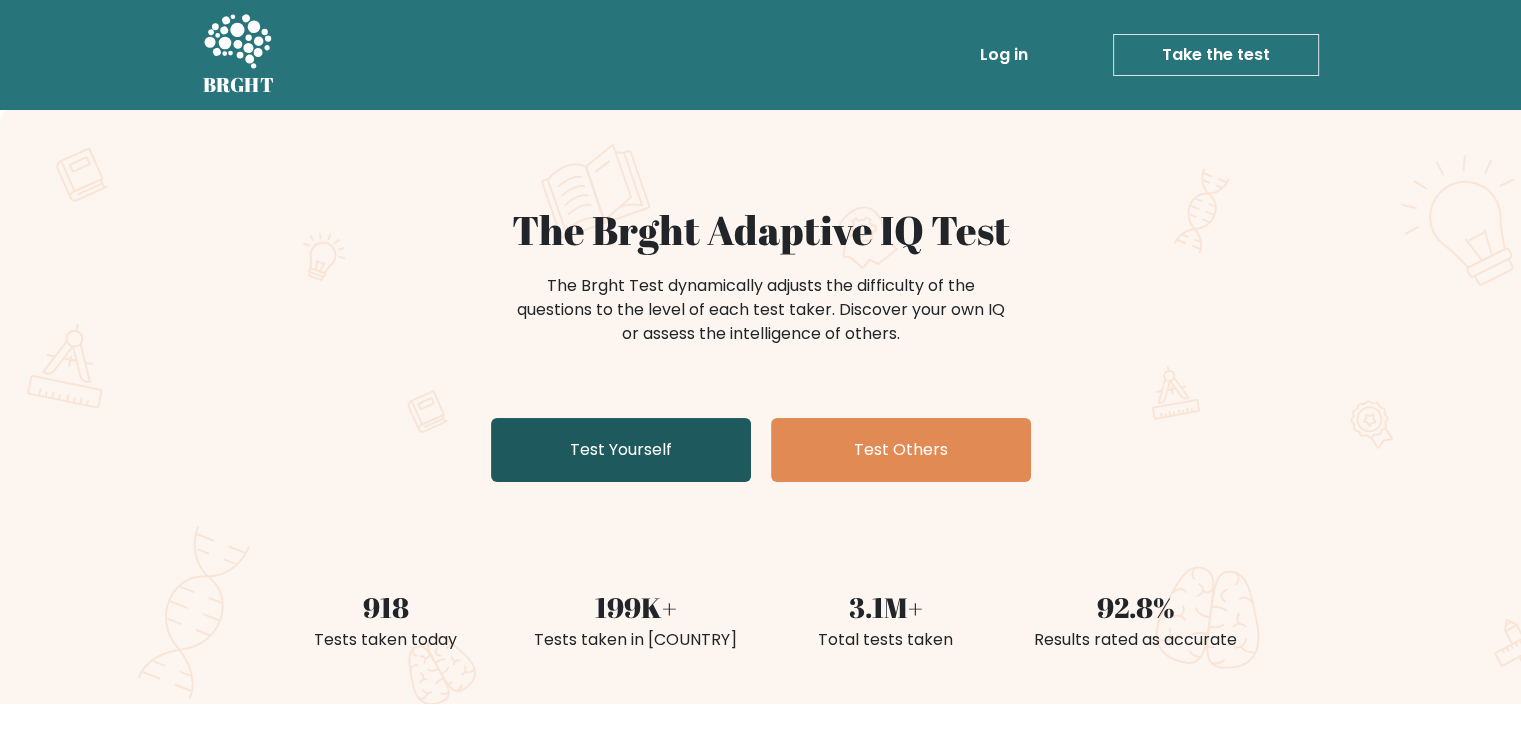 click on "Test Yourself" at bounding box center (621, 450) 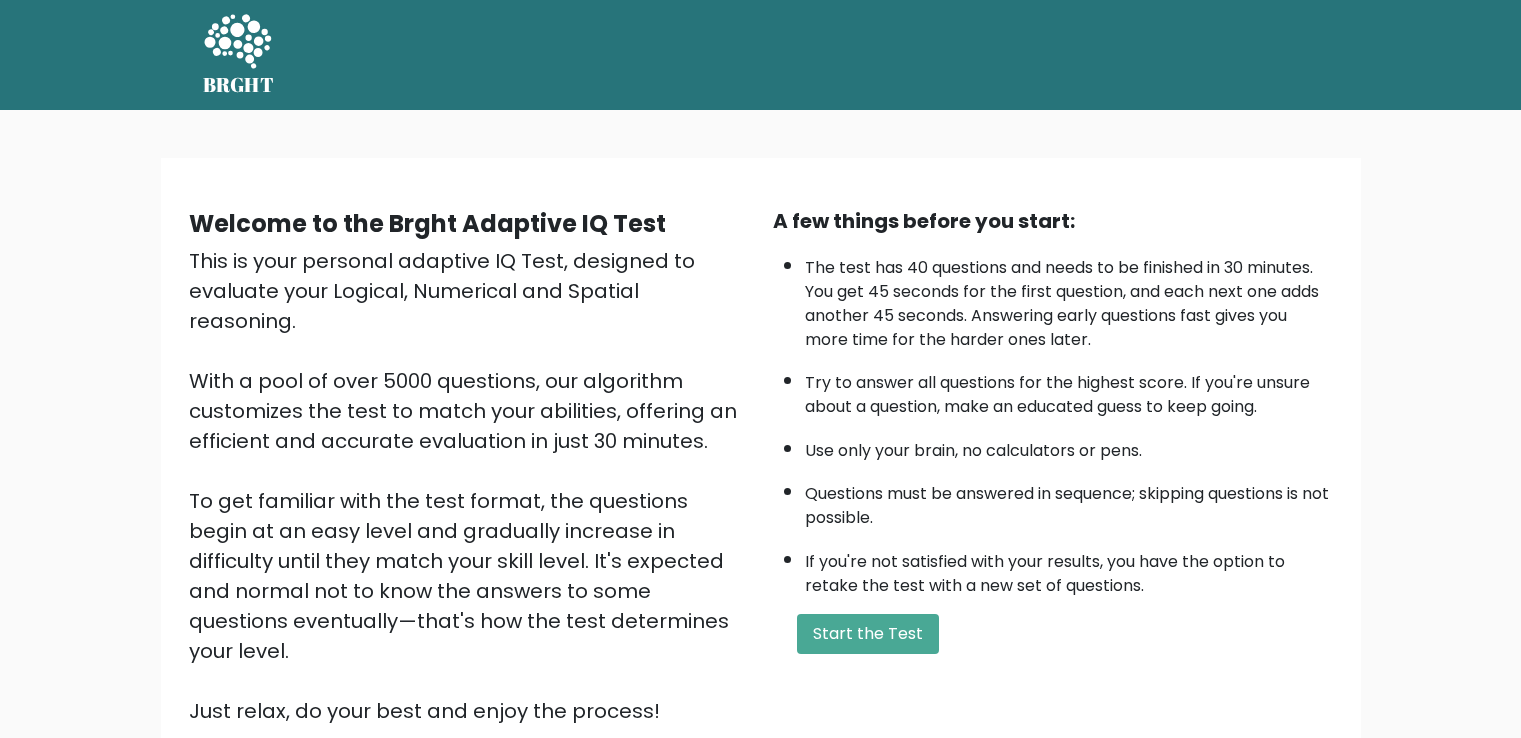 scroll, scrollTop: 0, scrollLeft: 0, axis: both 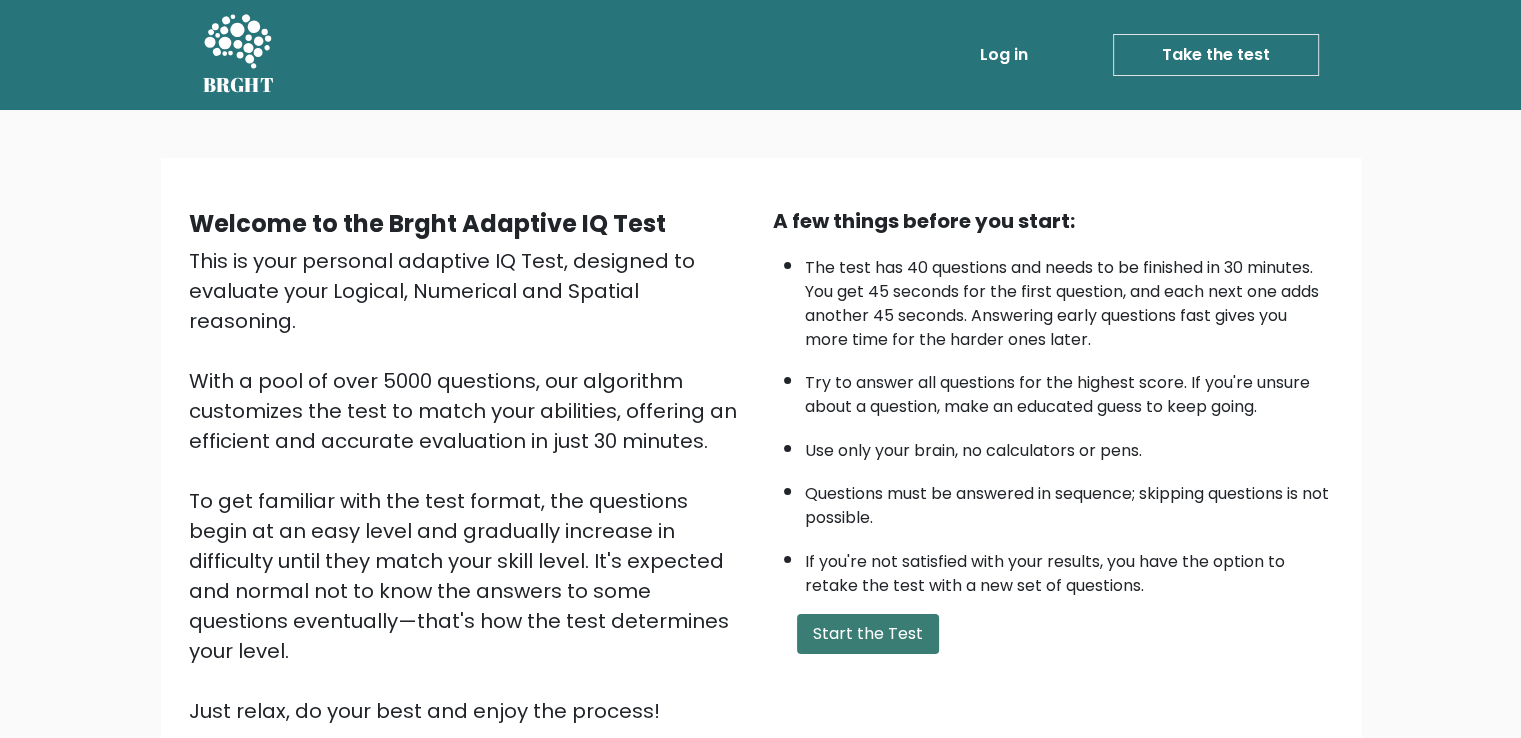 click on "Start the Test" at bounding box center [868, 634] 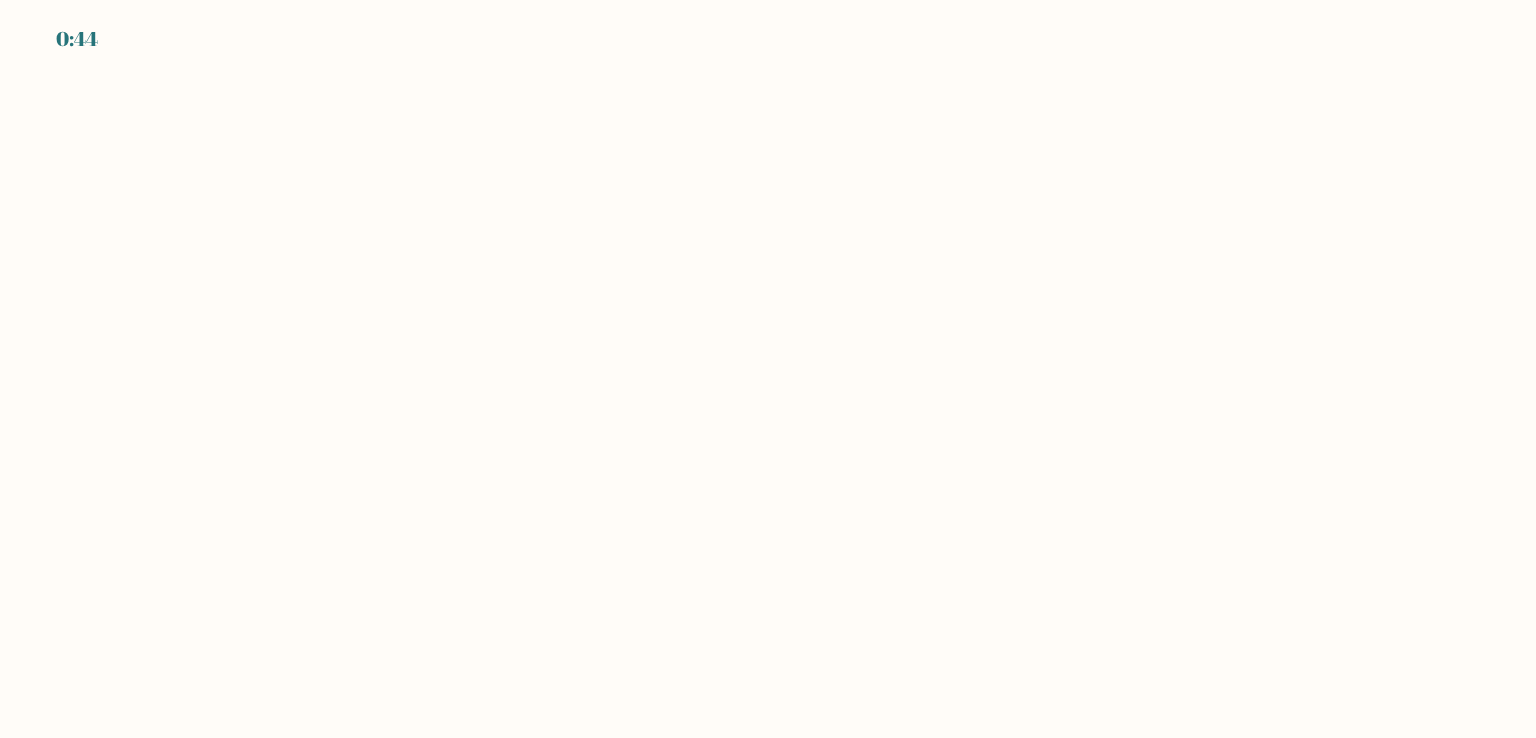 scroll, scrollTop: 0, scrollLeft: 0, axis: both 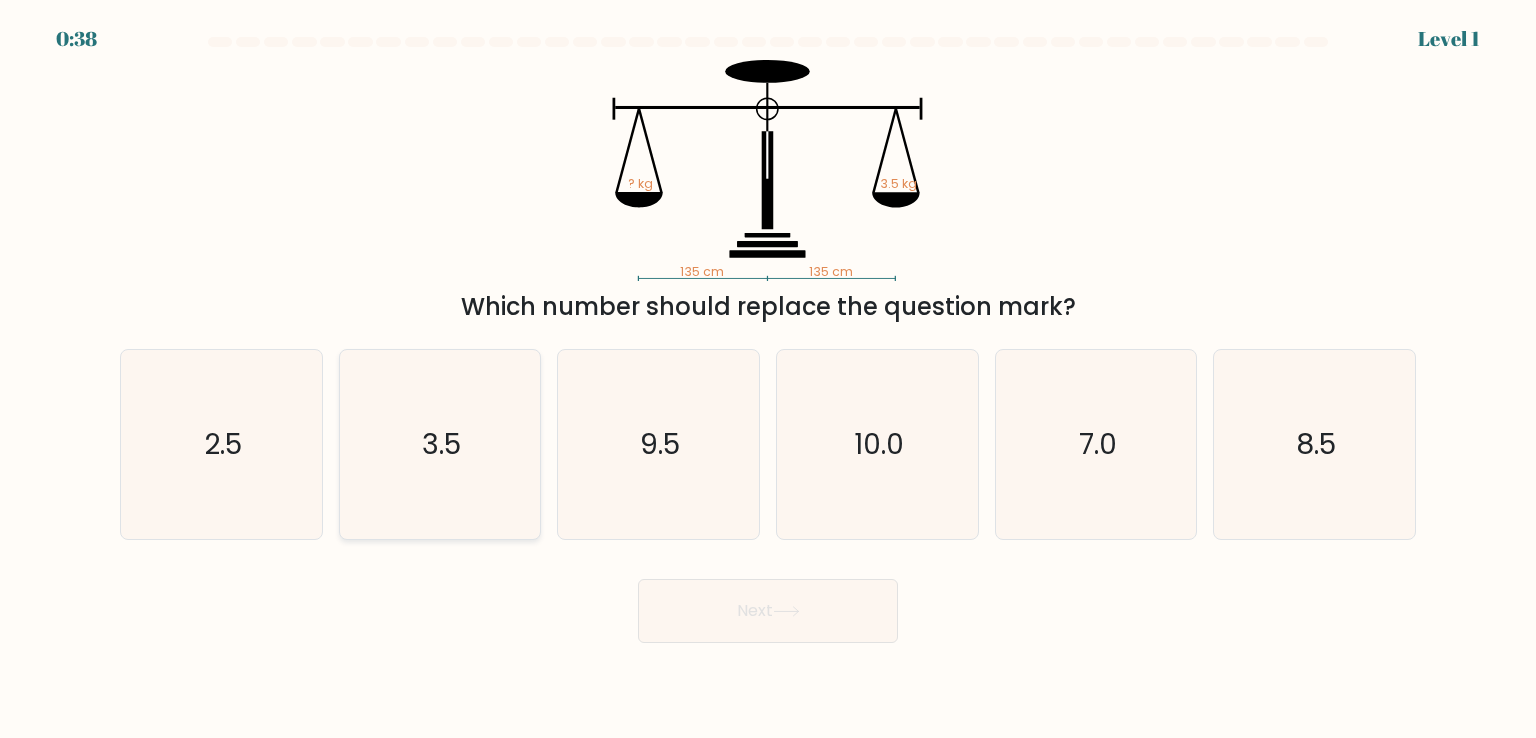 click on "3.5" 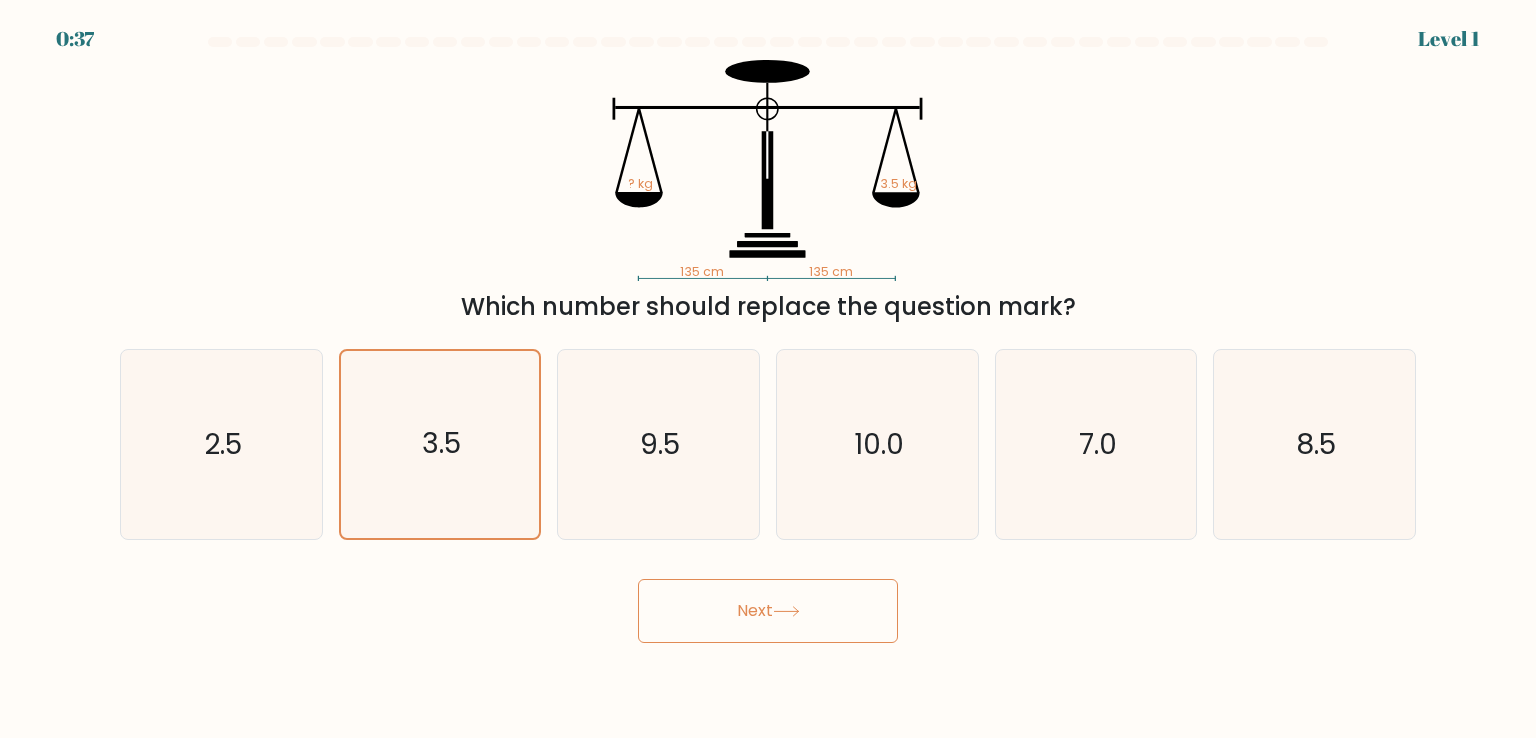 click on "Next" at bounding box center (768, 611) 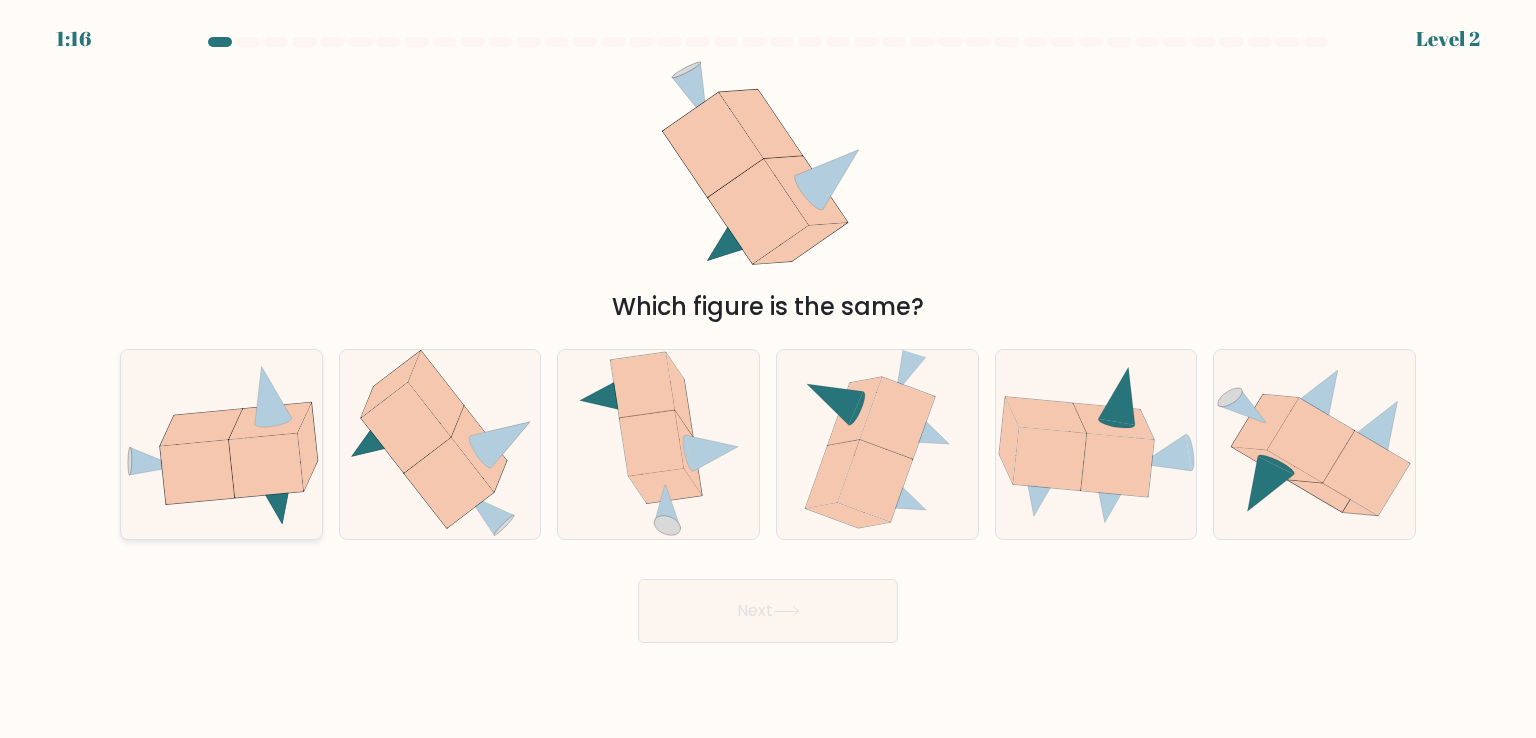 click 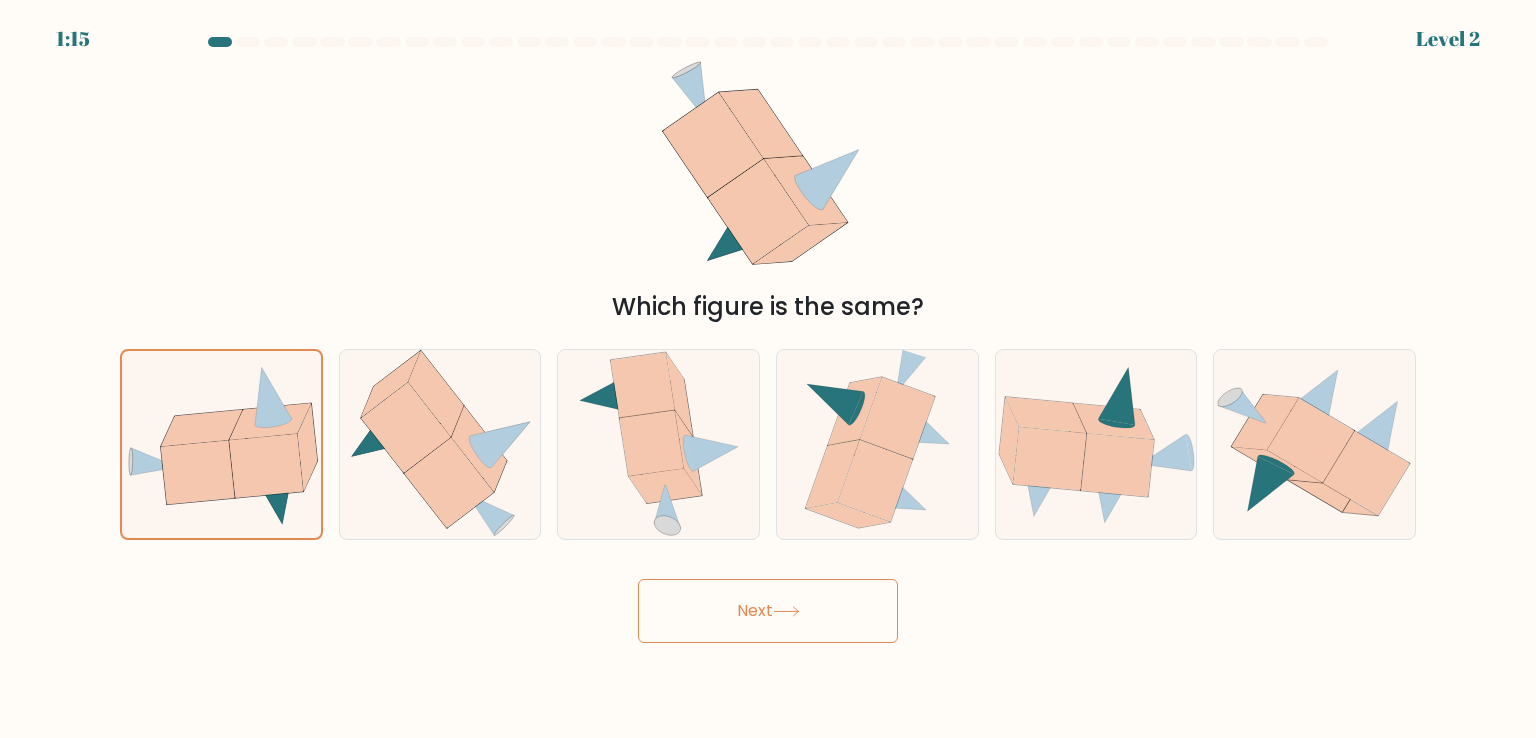 click on "Next" at bounding box center [768, 611] 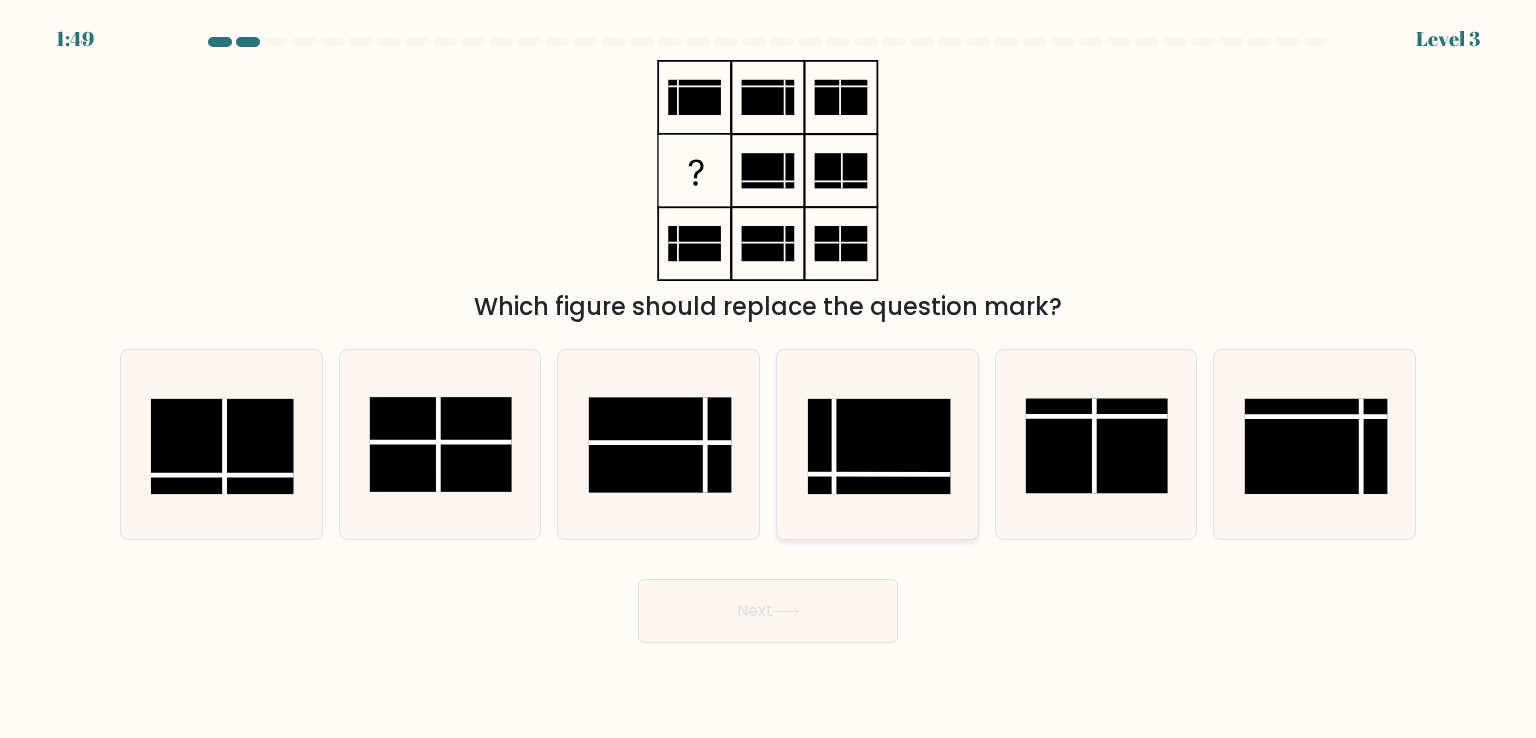 click 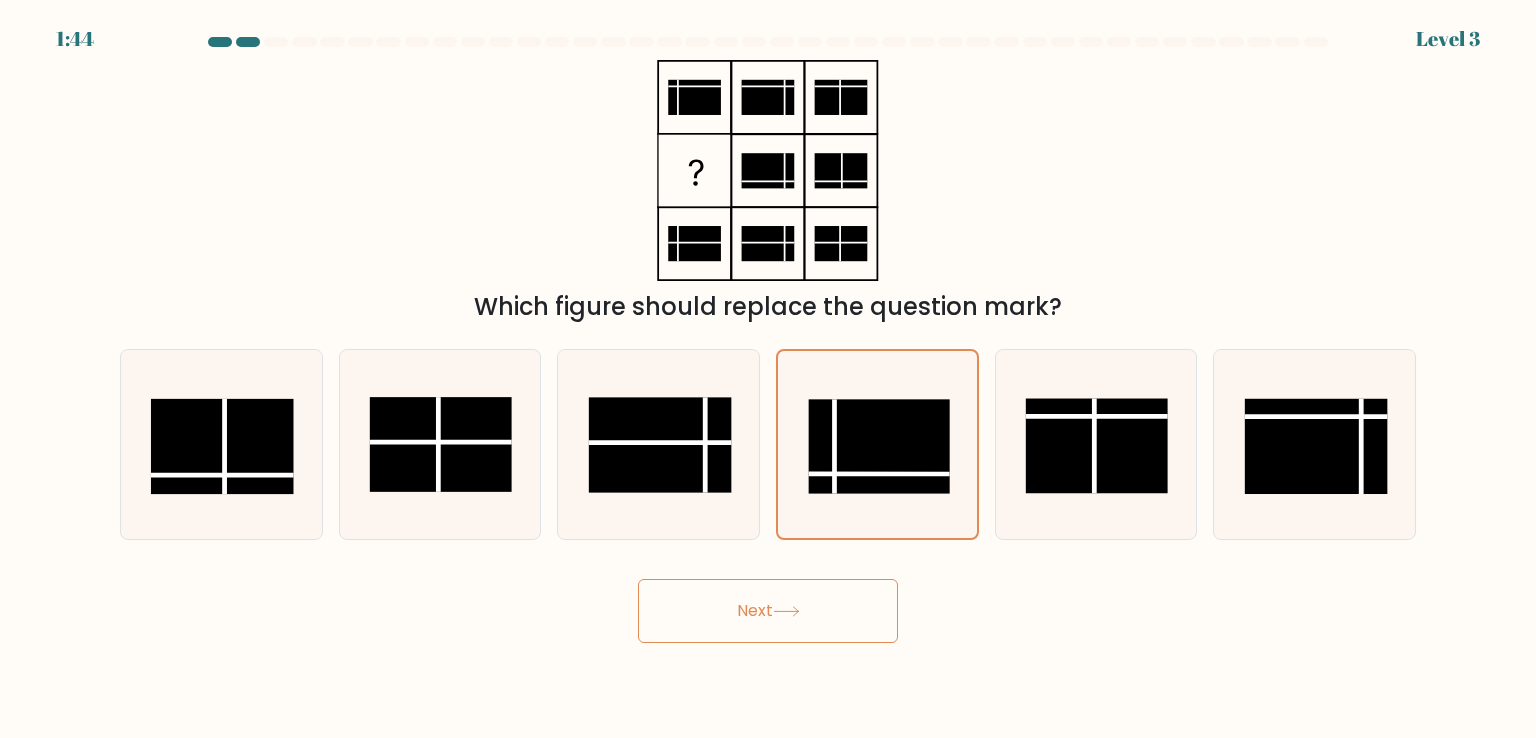 click on "Next" at bounding box center [768, 611] 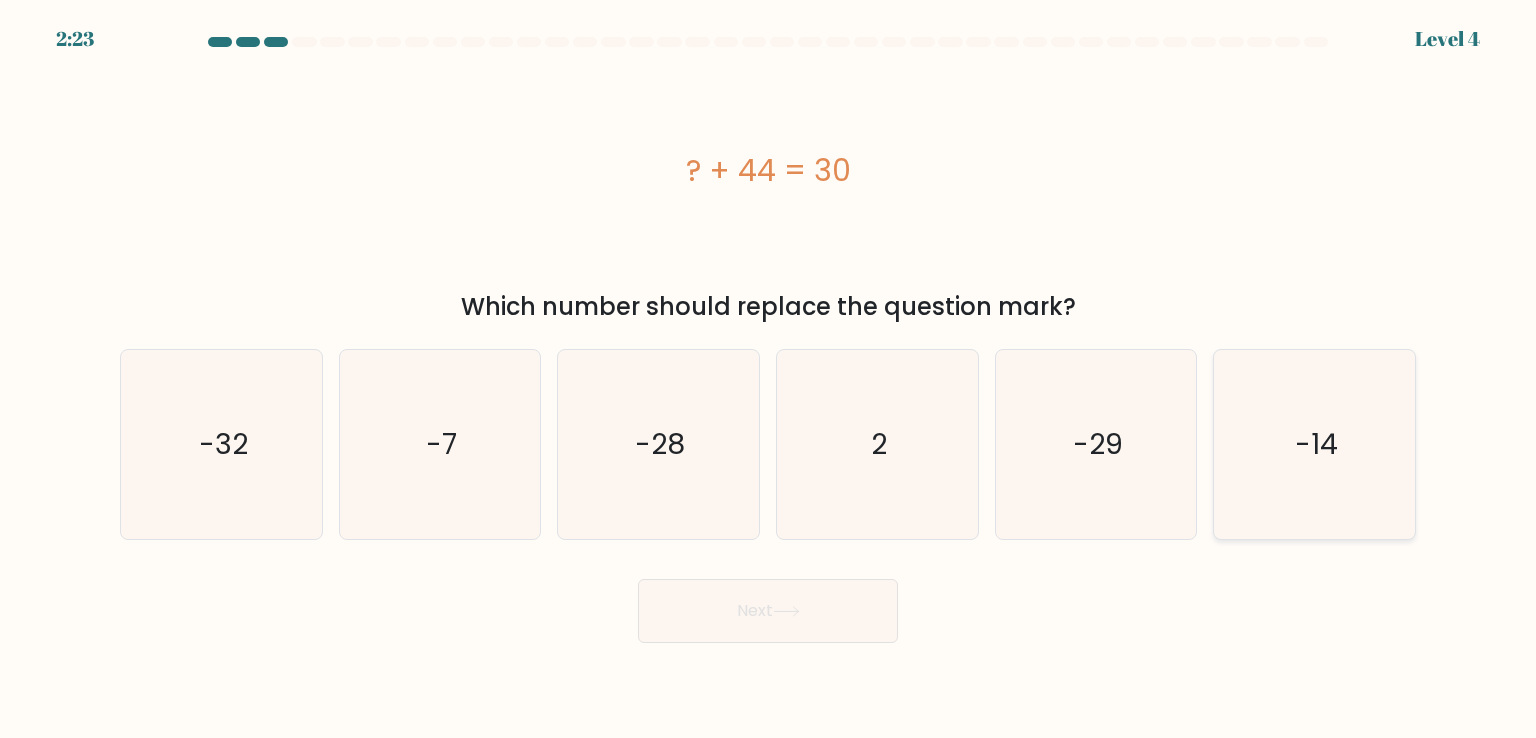 click on "-14" 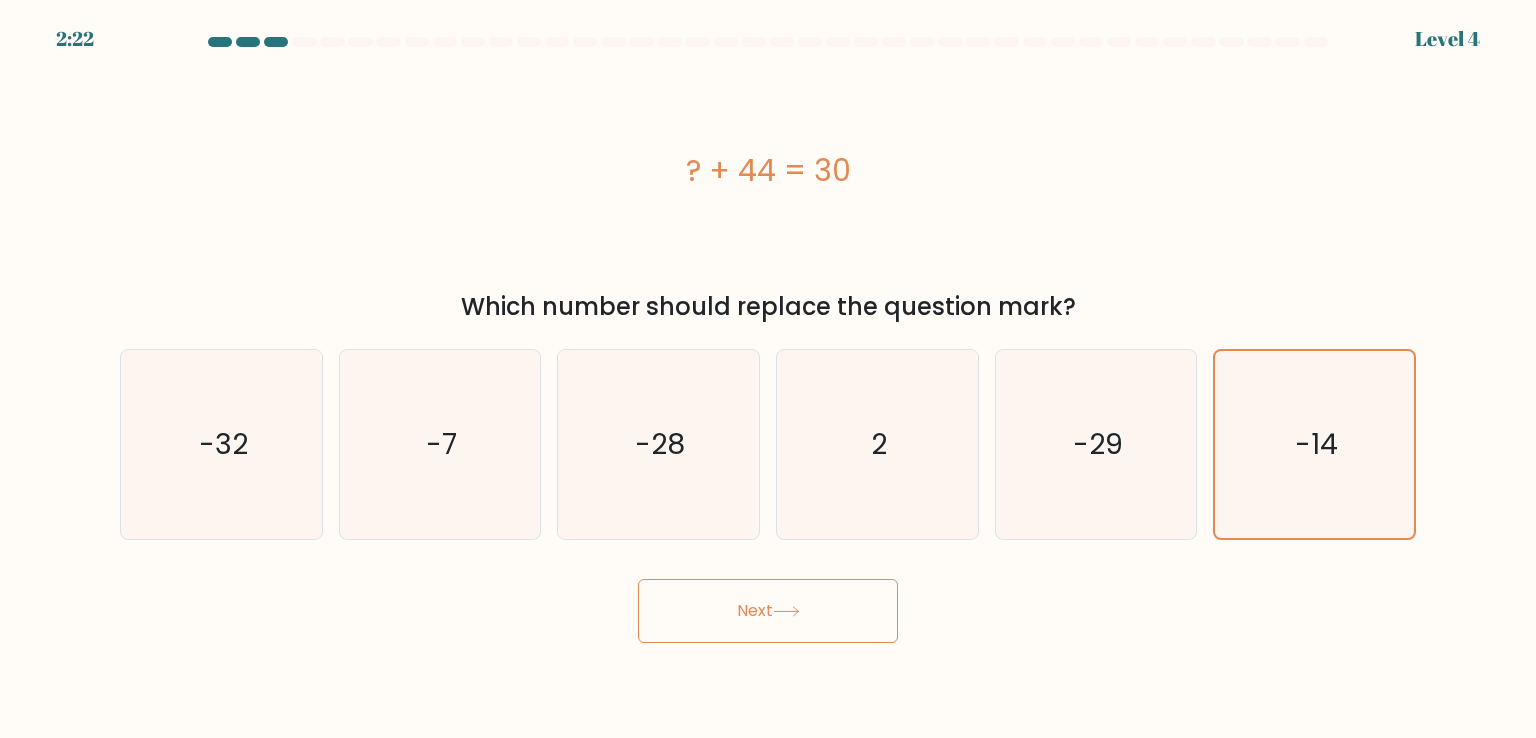 click on "Next" at bounding box center (768, 611) 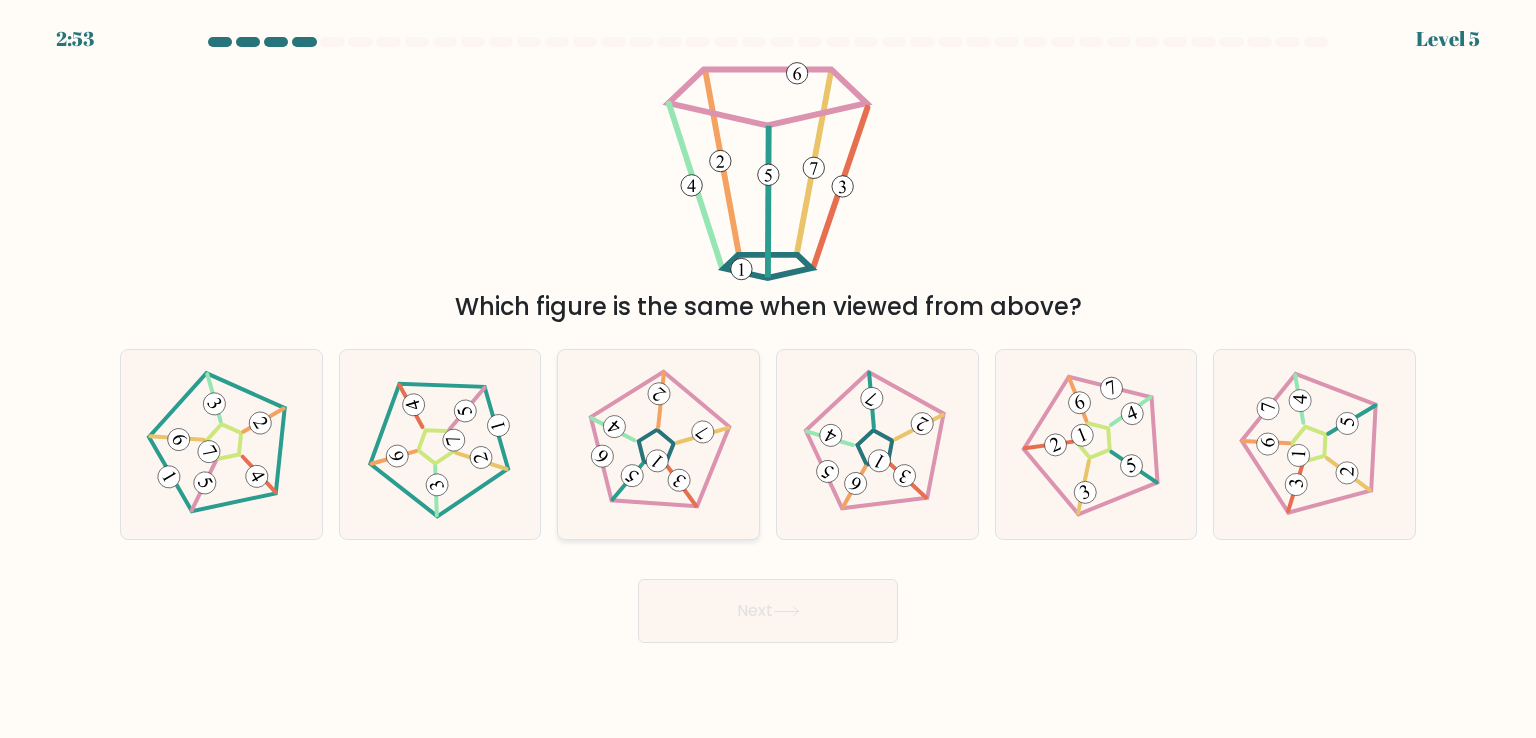 click 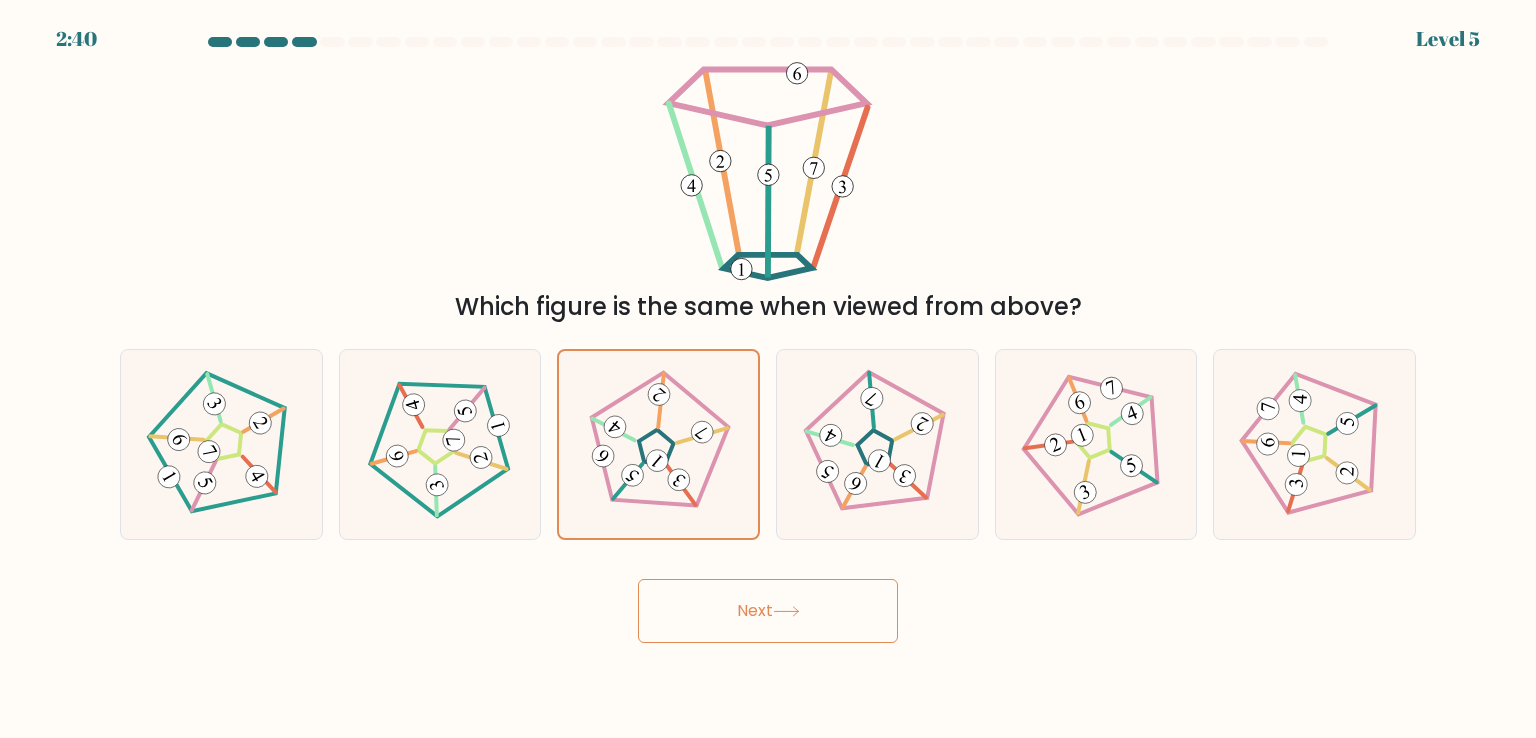 click on "Next" at bounding box center (768, 611) 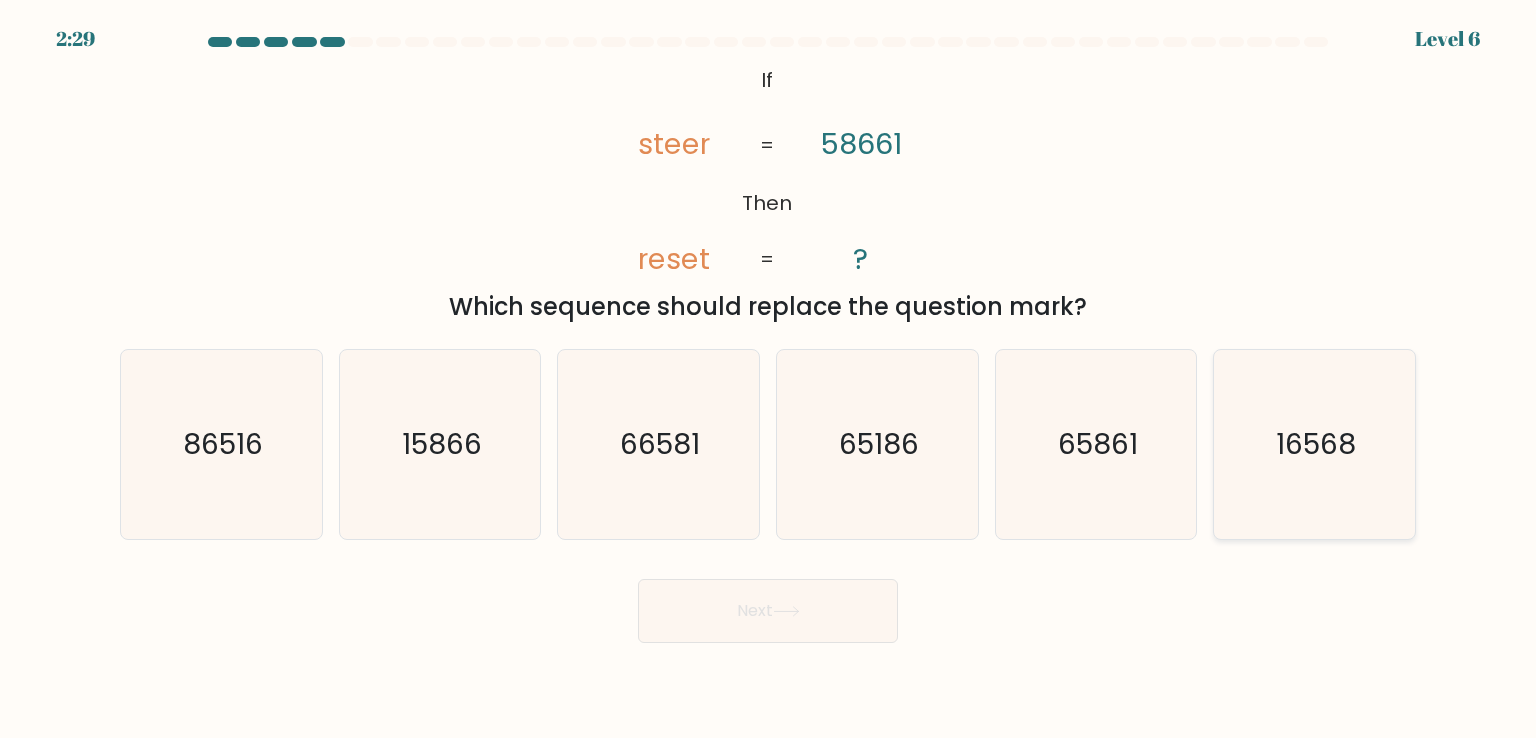 click on "16568" 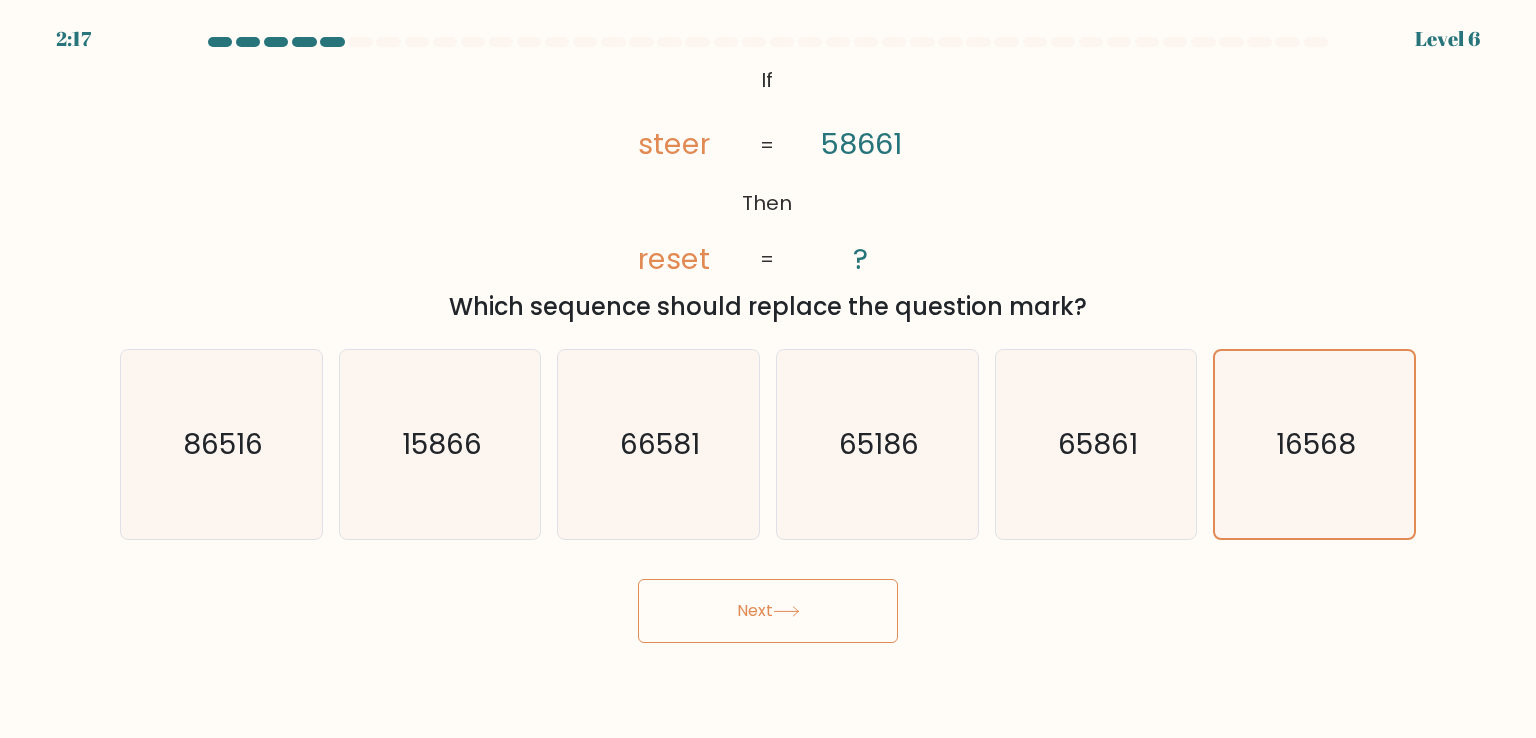 click on "Next" at bounding box center (768, 611) 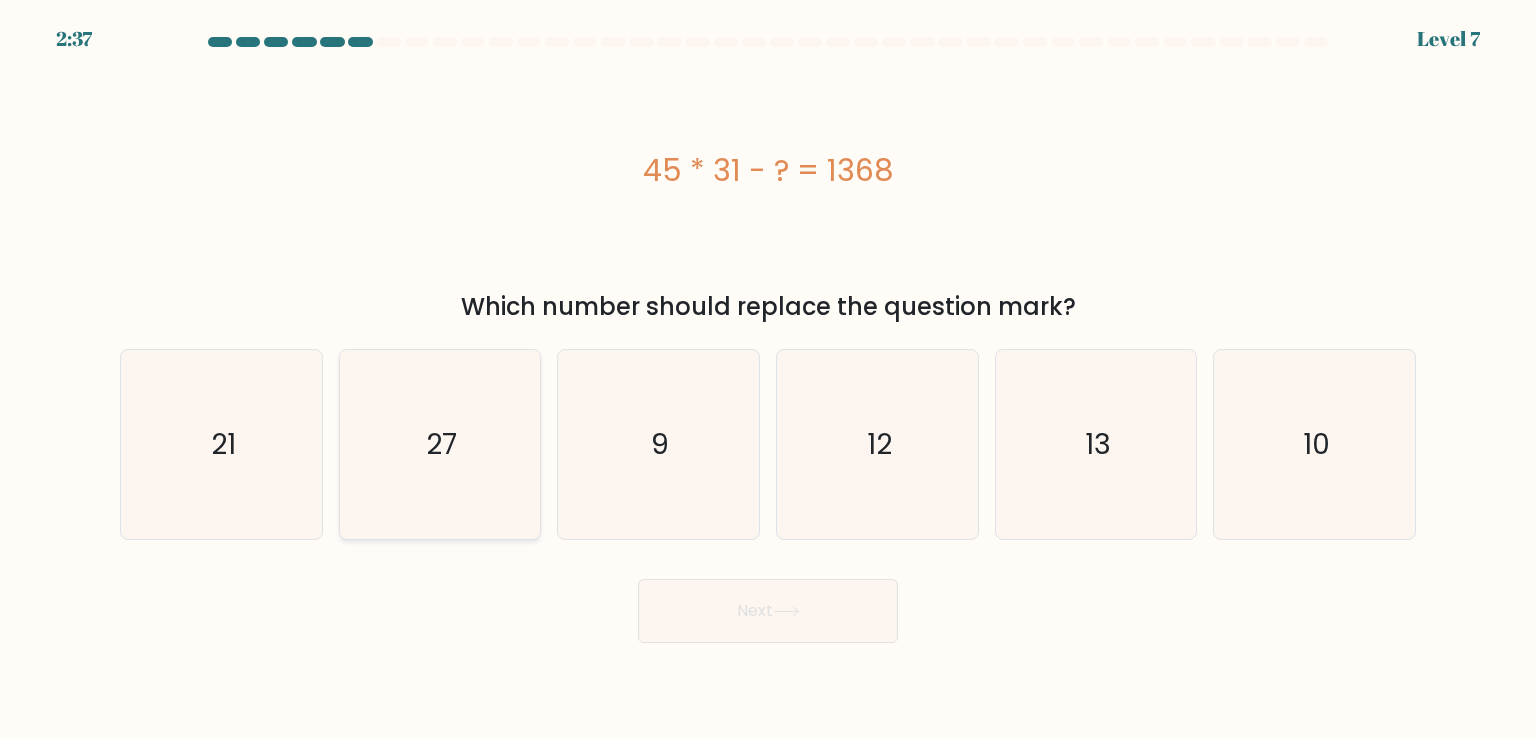 click on "27" 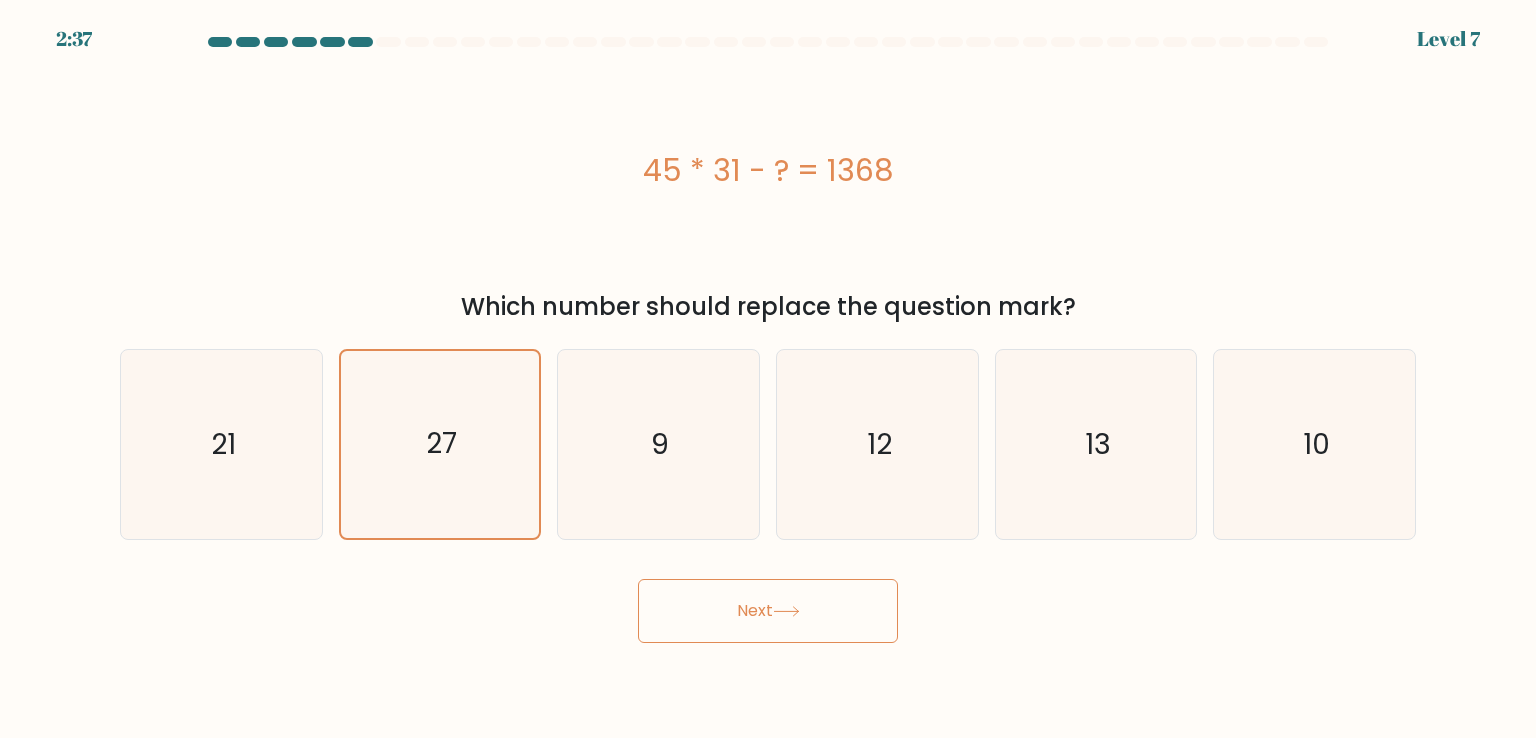 click on "Next" at bounding box center [768, 611] 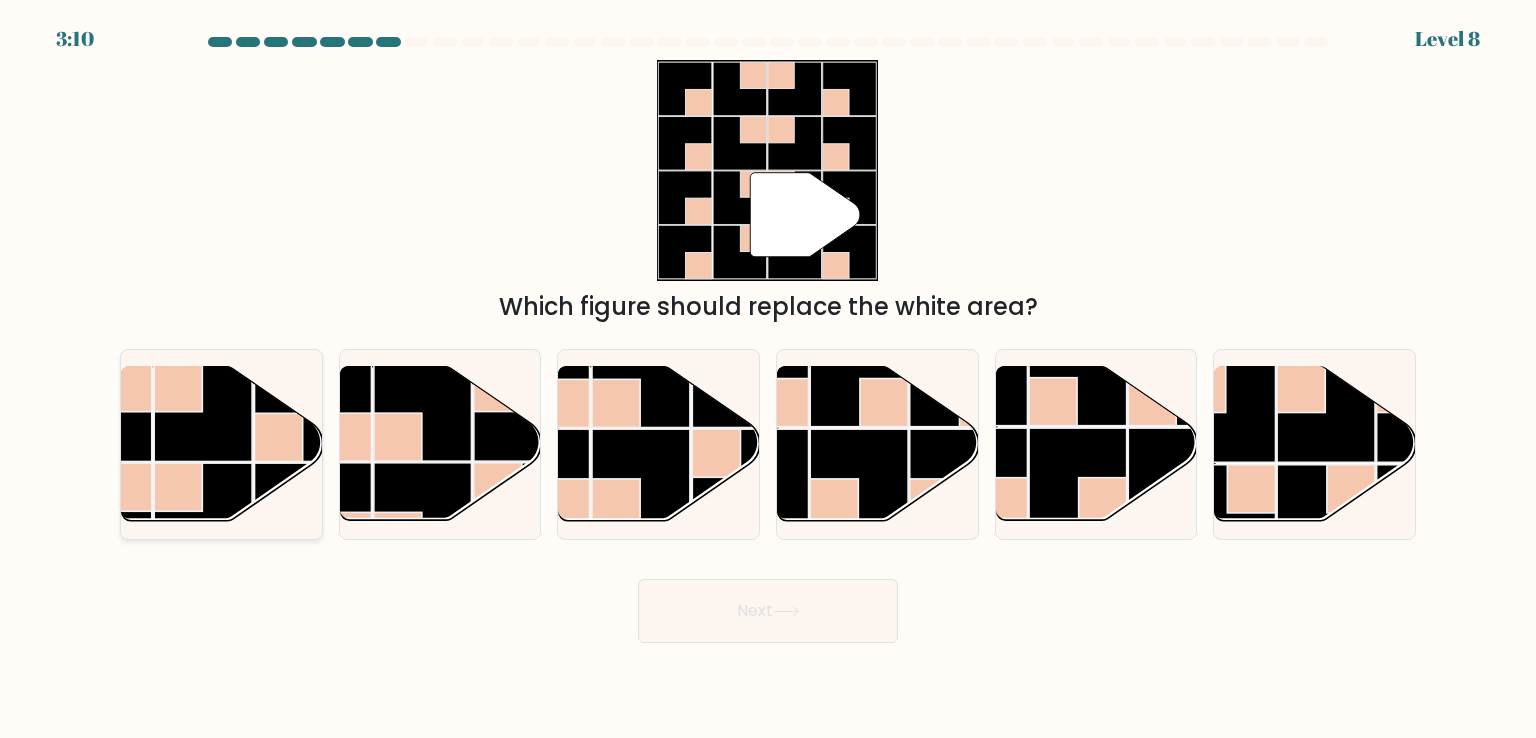 click 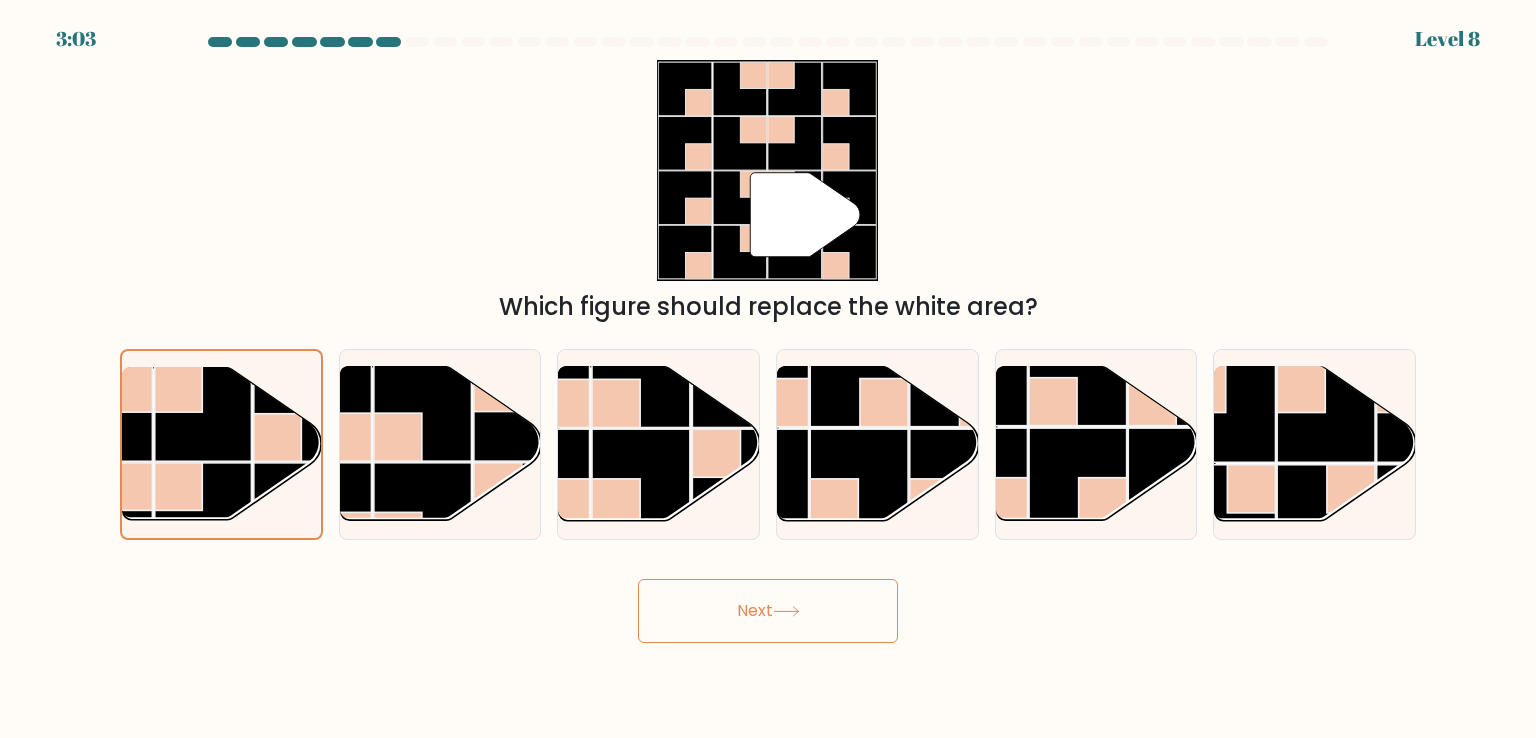 click on "Next" at bounding box center [768, 611] 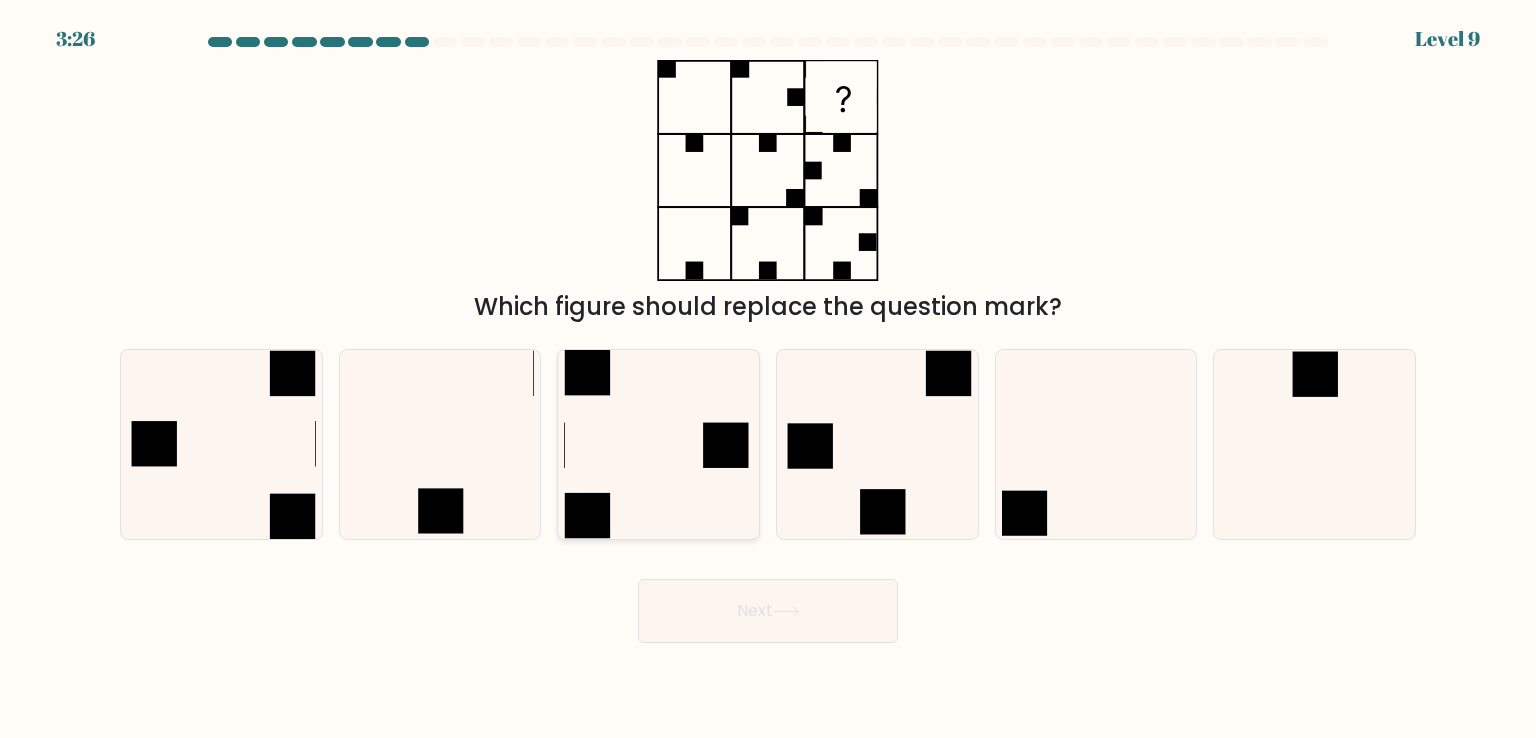 click 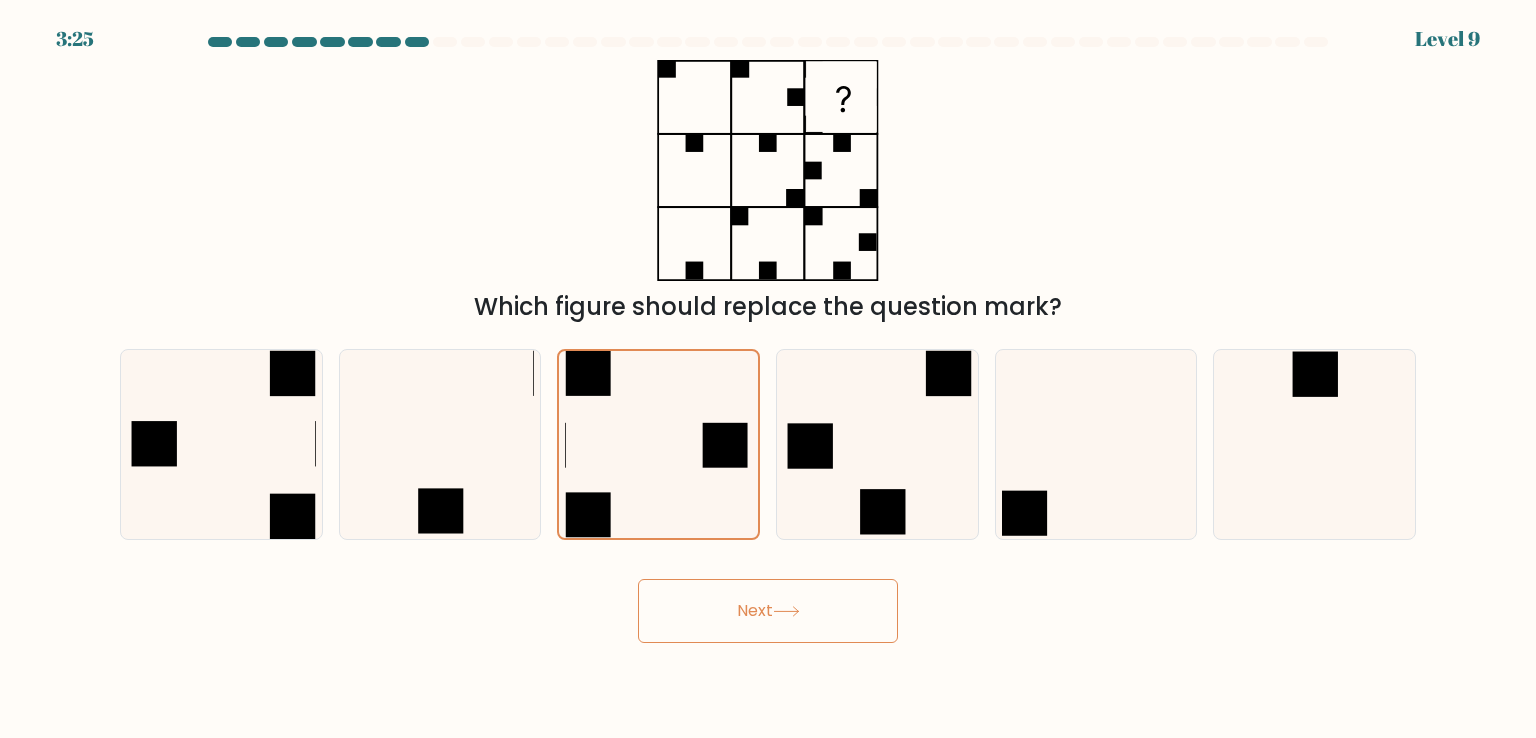 click on "Next" at bounding box center (768, 611) 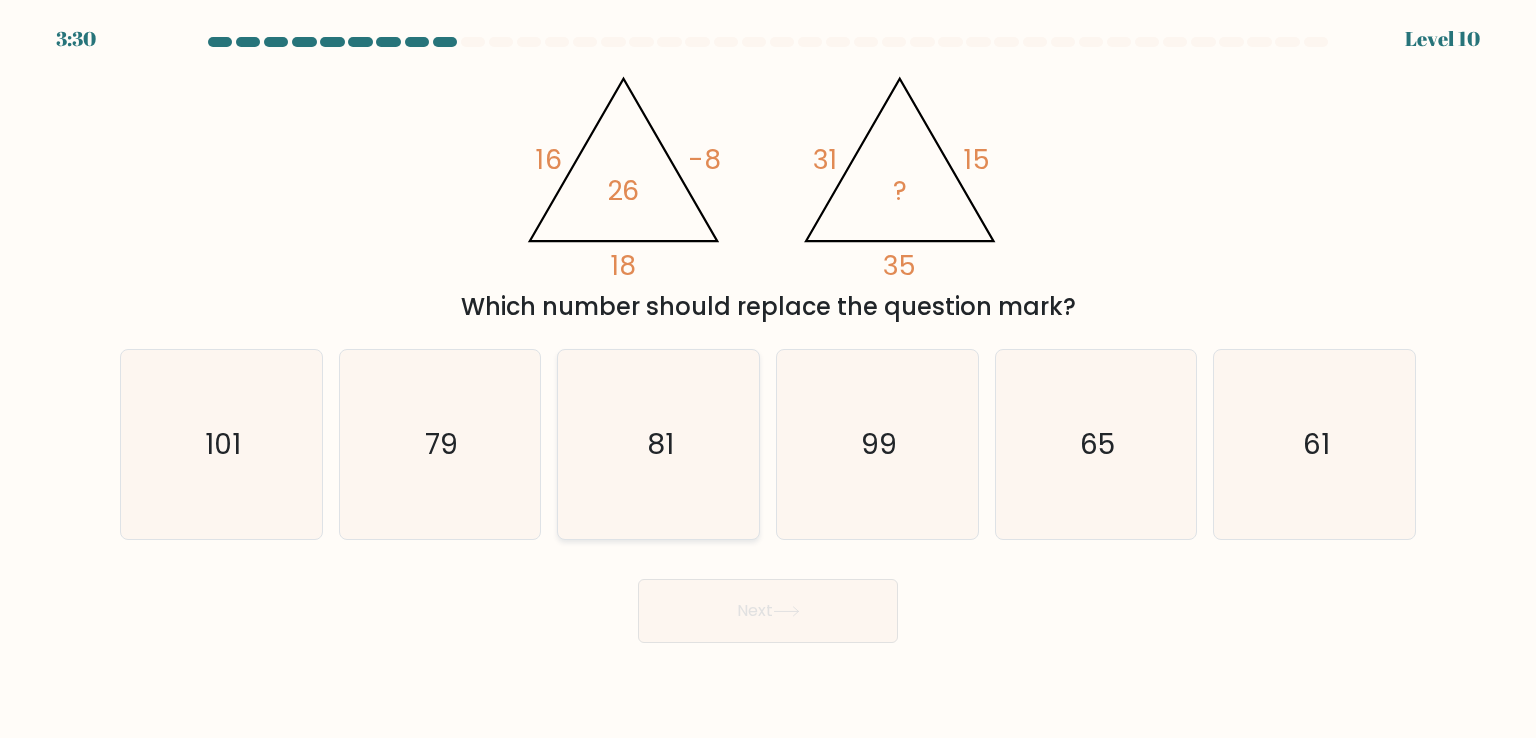 click on "81" 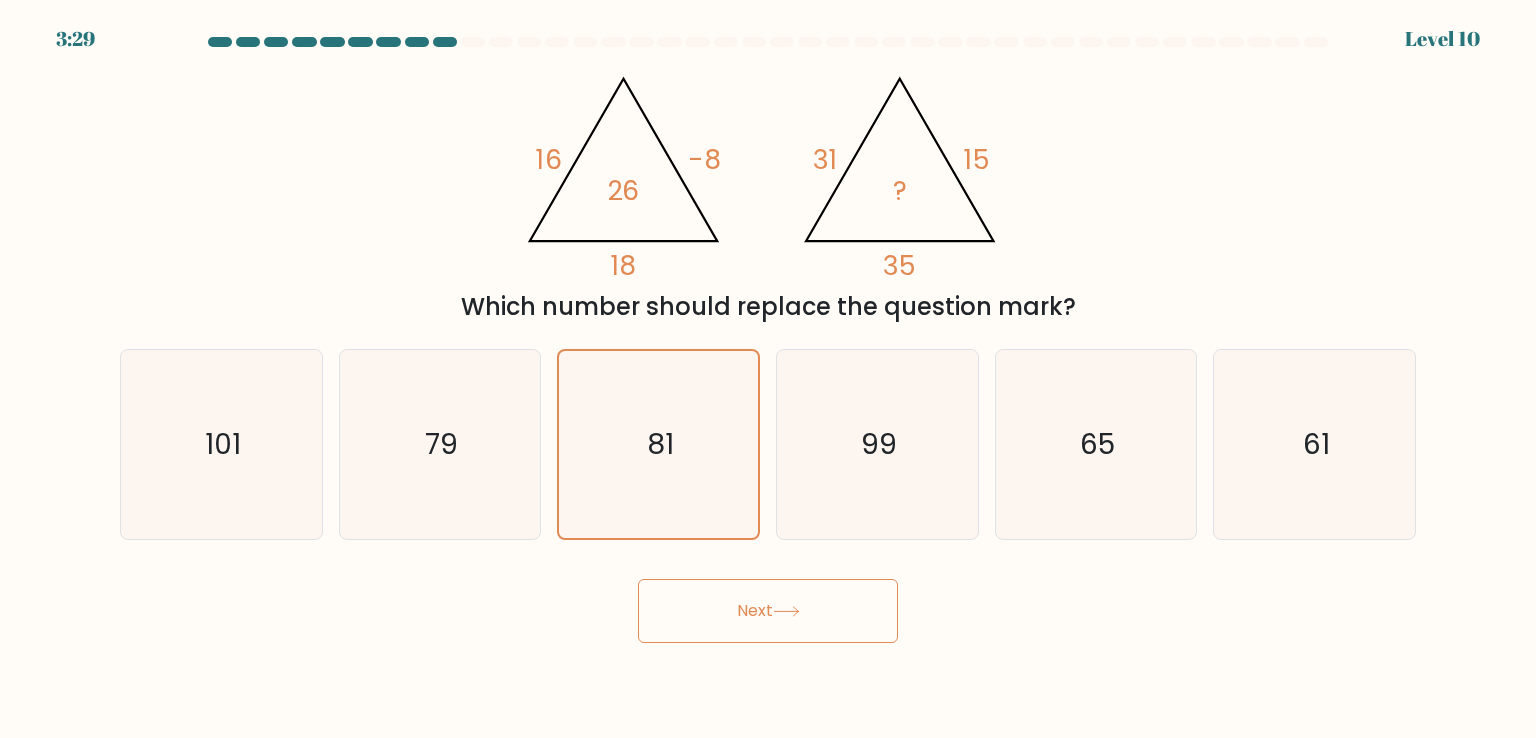 click on "Next" at bounding box center [768, 611] 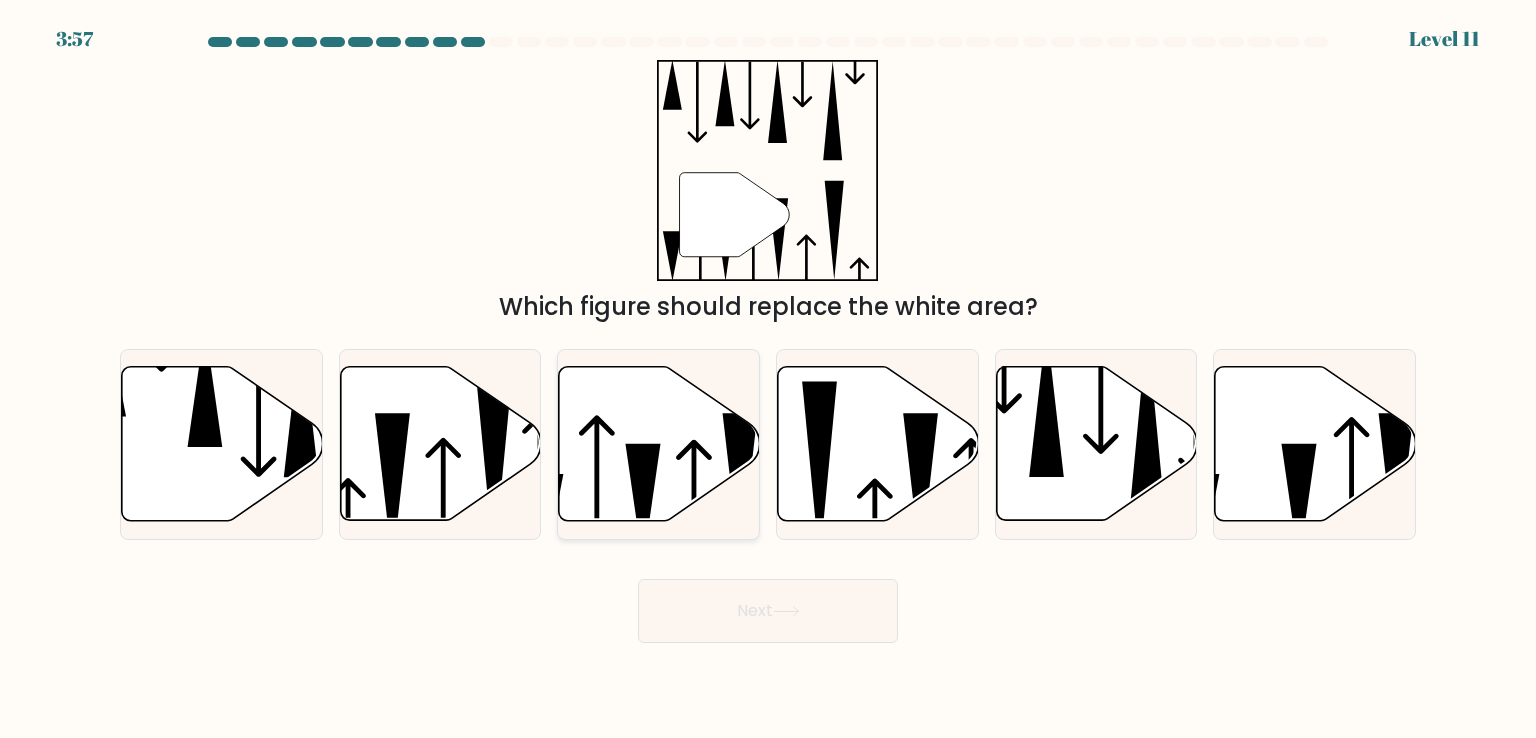 click 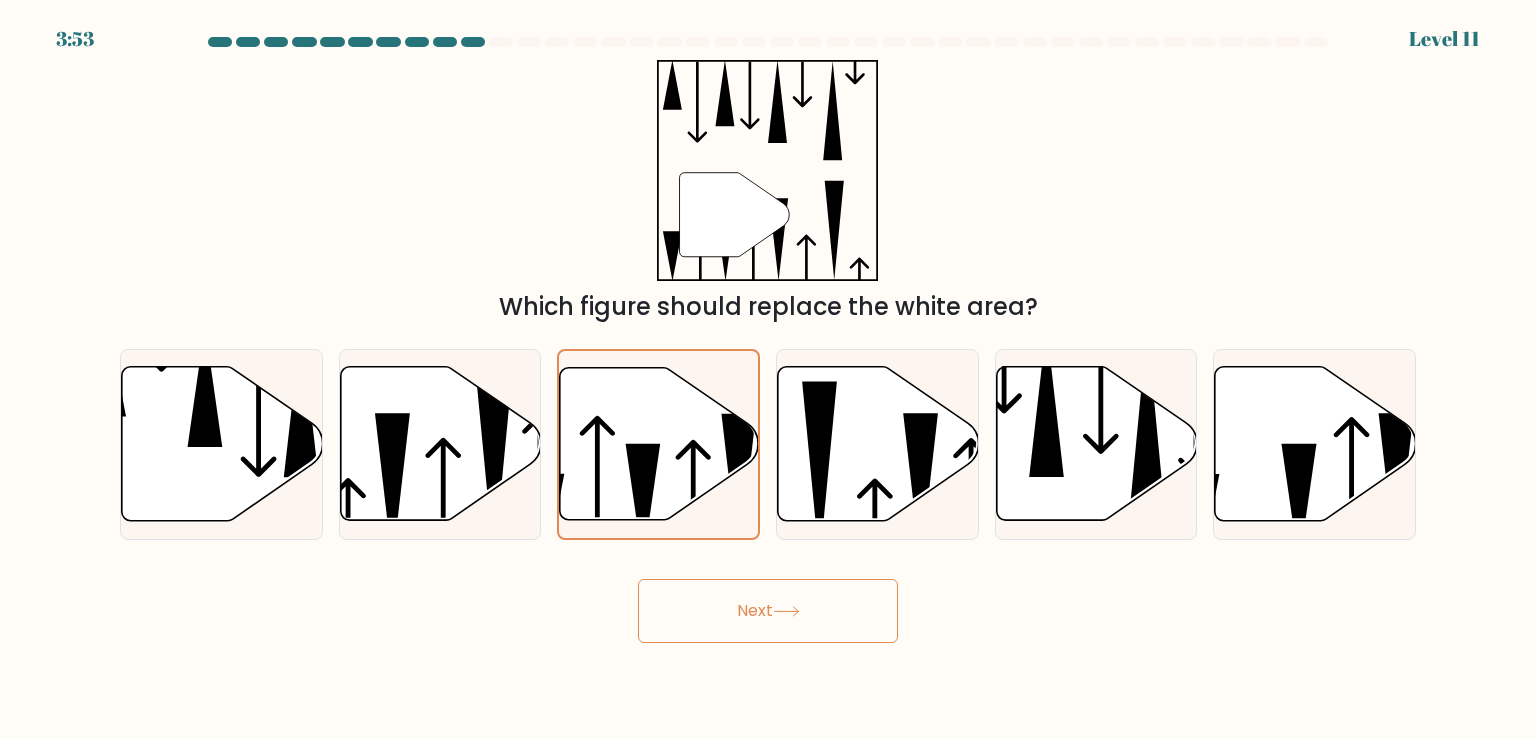 click on "Next" at bounding box center (768, 611) 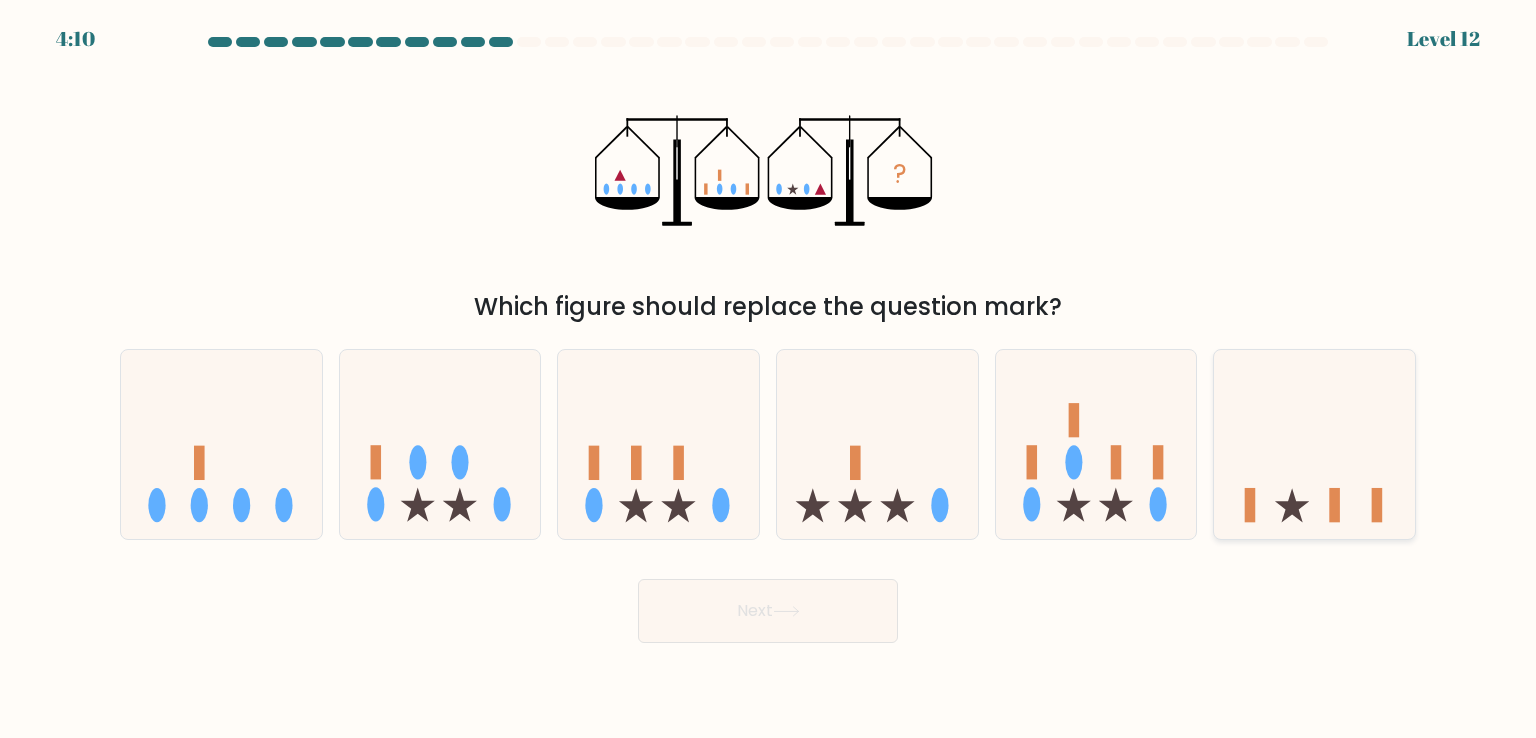 click 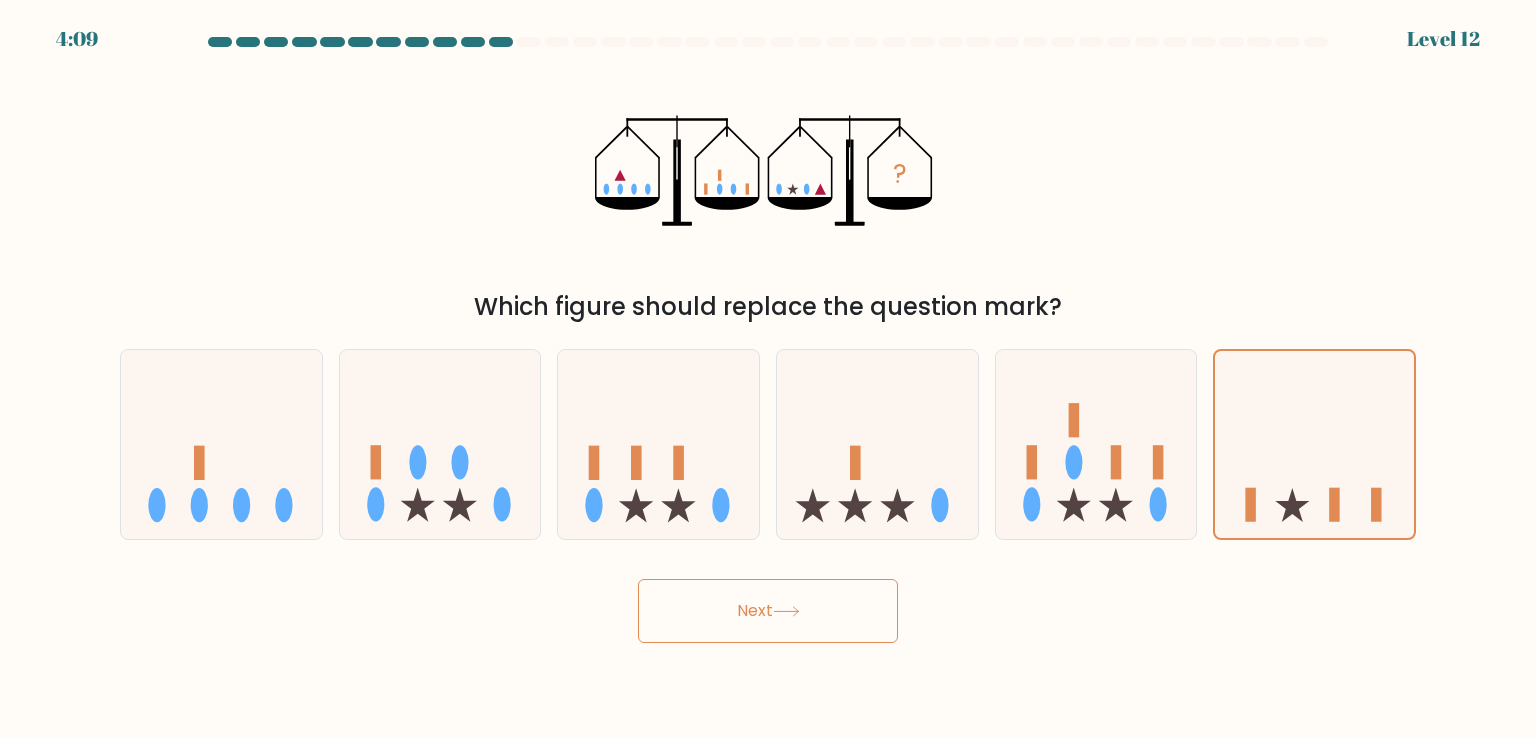click on "Next" at bounding box center (768, 611) 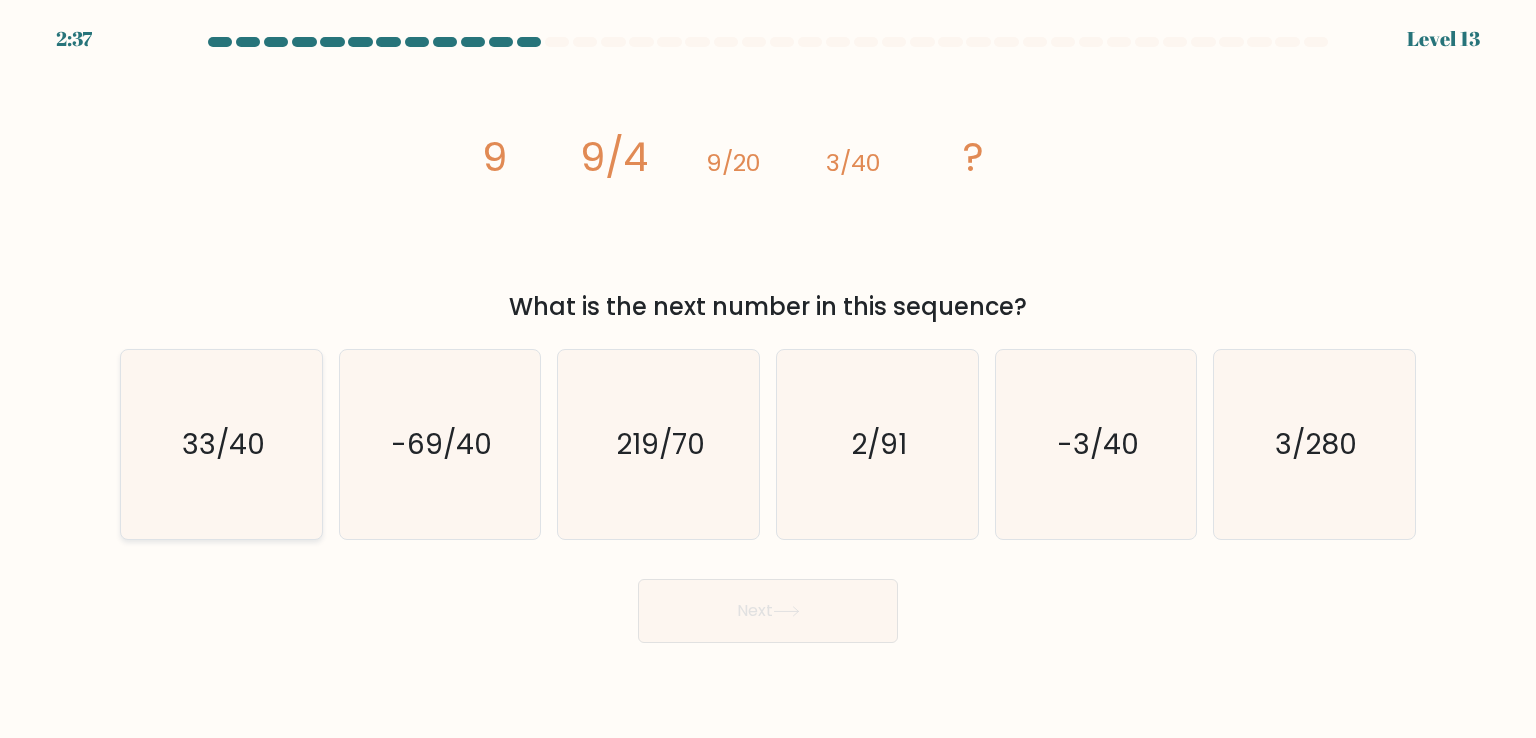 click on "33/40" 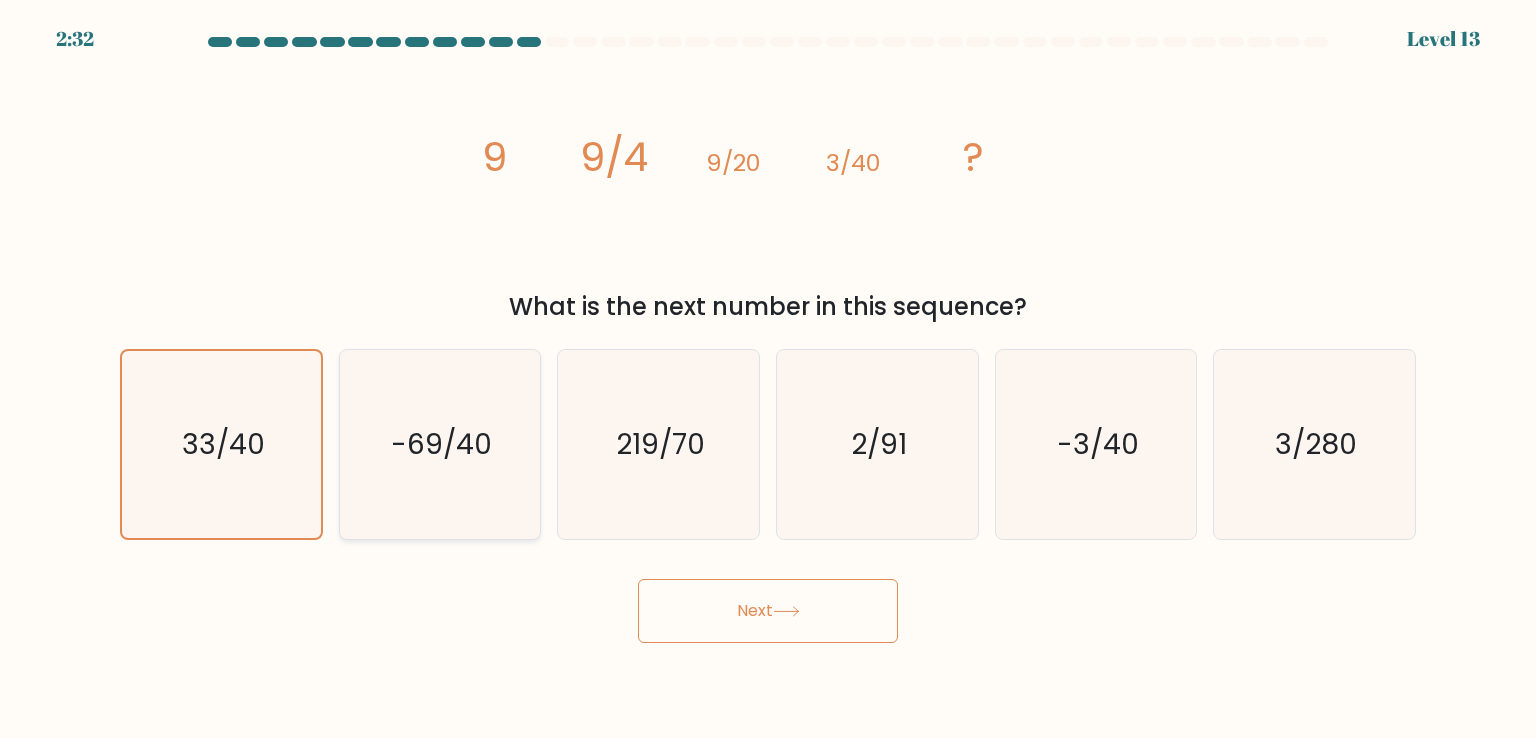 click on "-69/40" 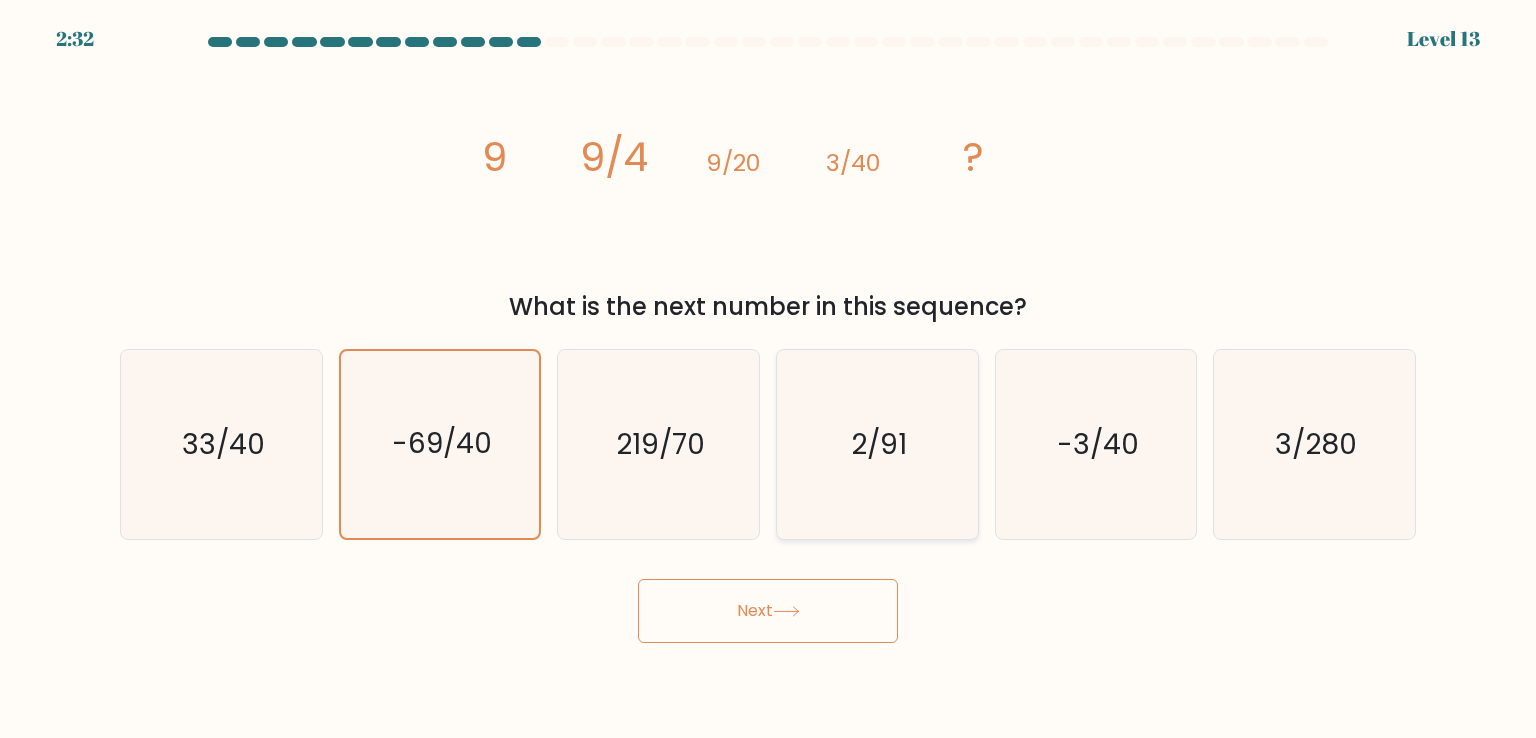 click on "2/91" 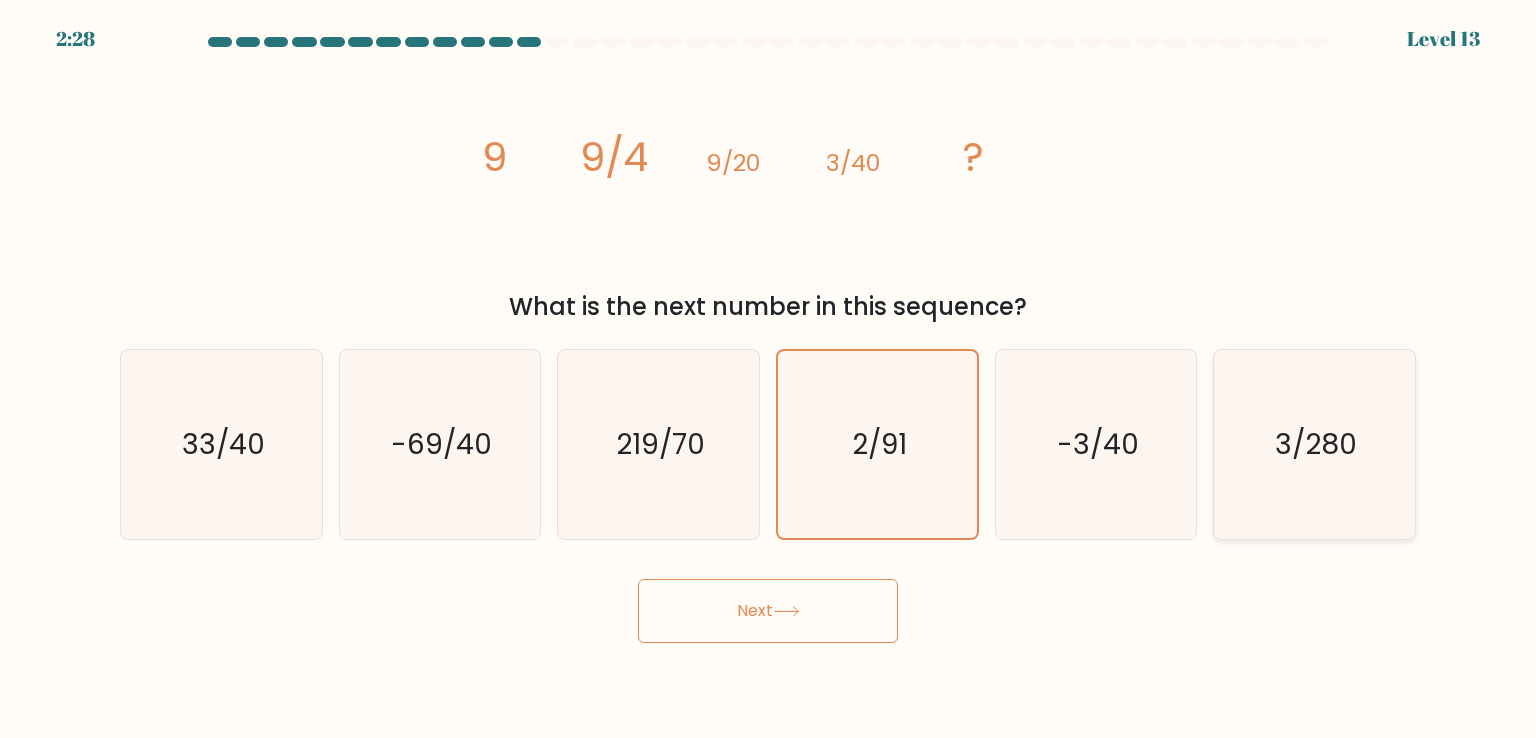 click on "3/280" 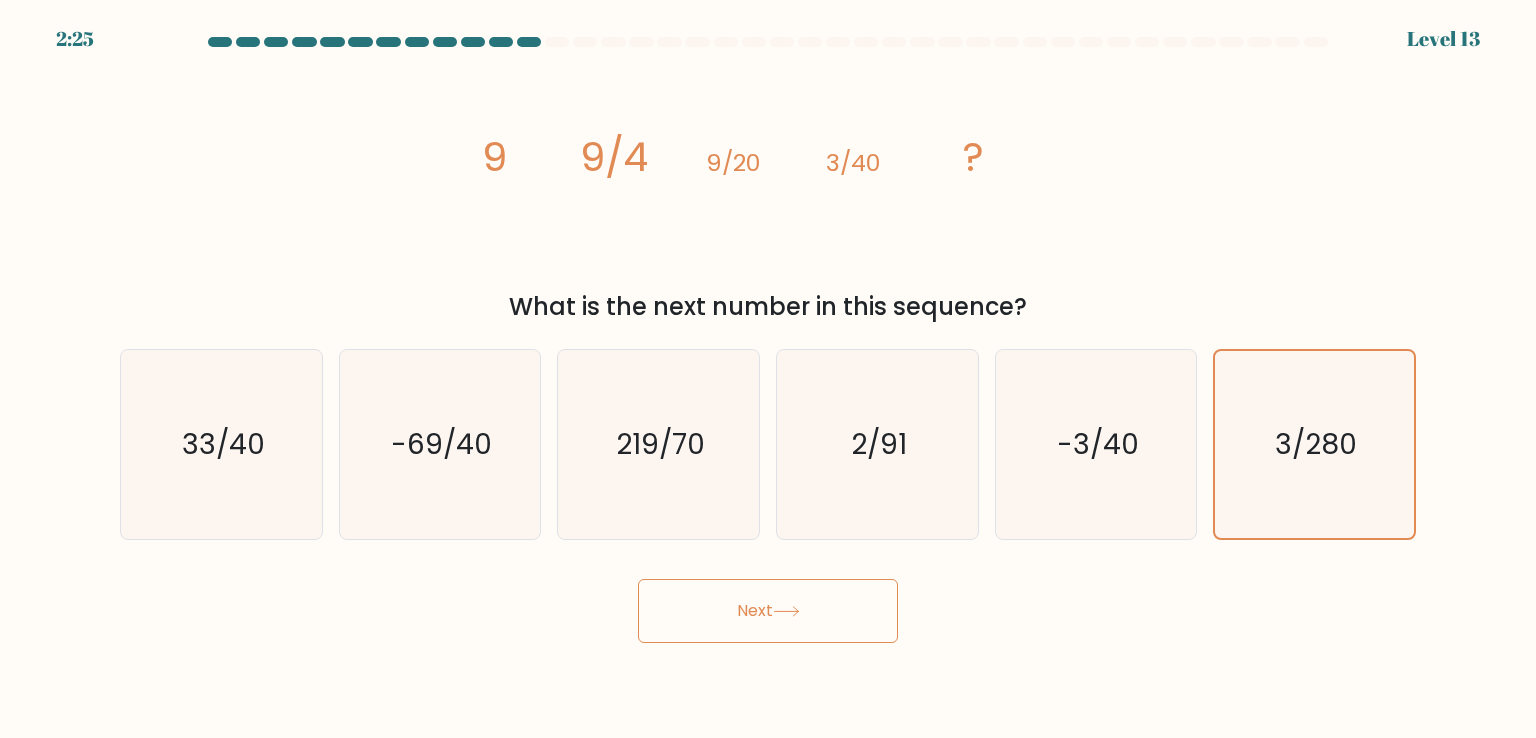 click on "Next" at bounding box center (768, 611) 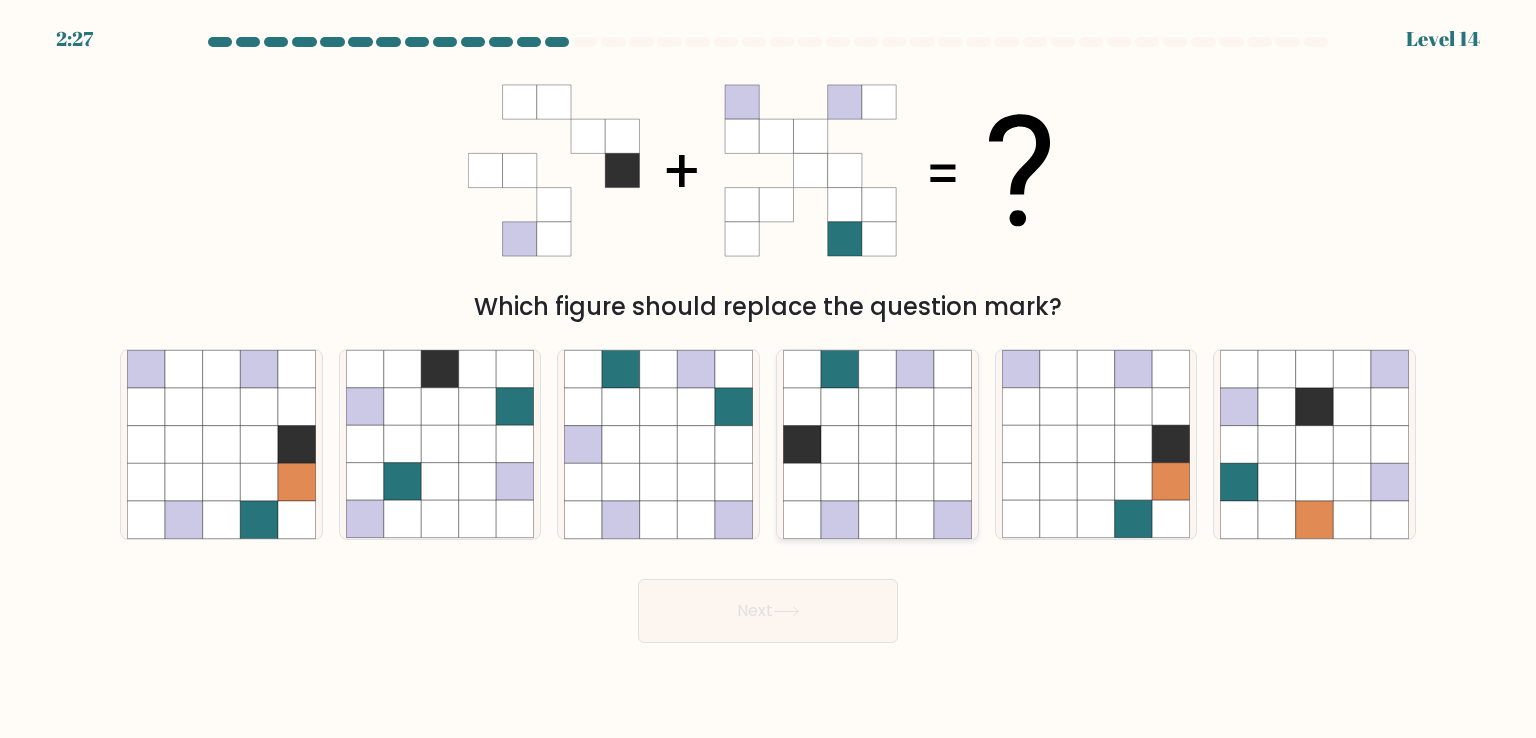 click 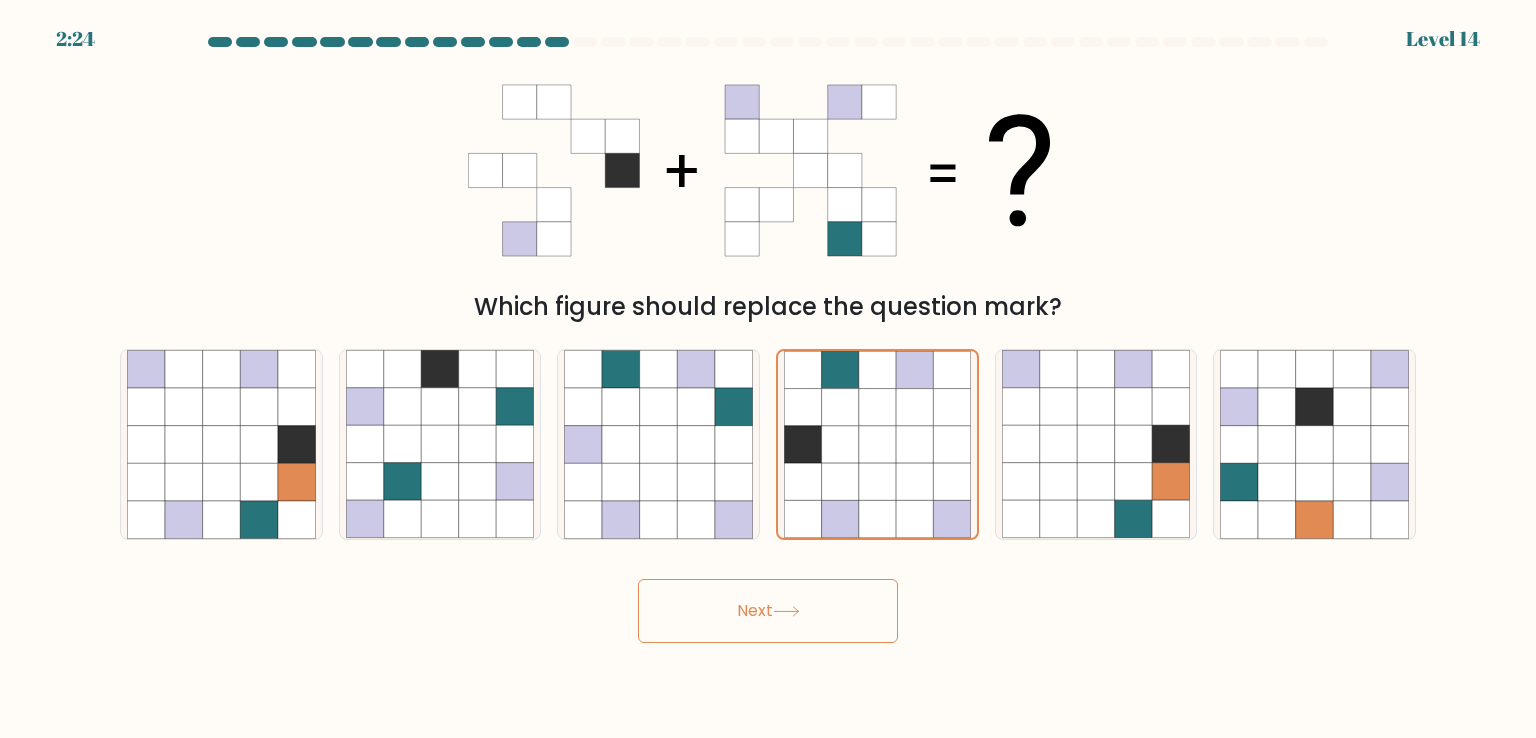 click on "Next" at bounding box center [768, 611] 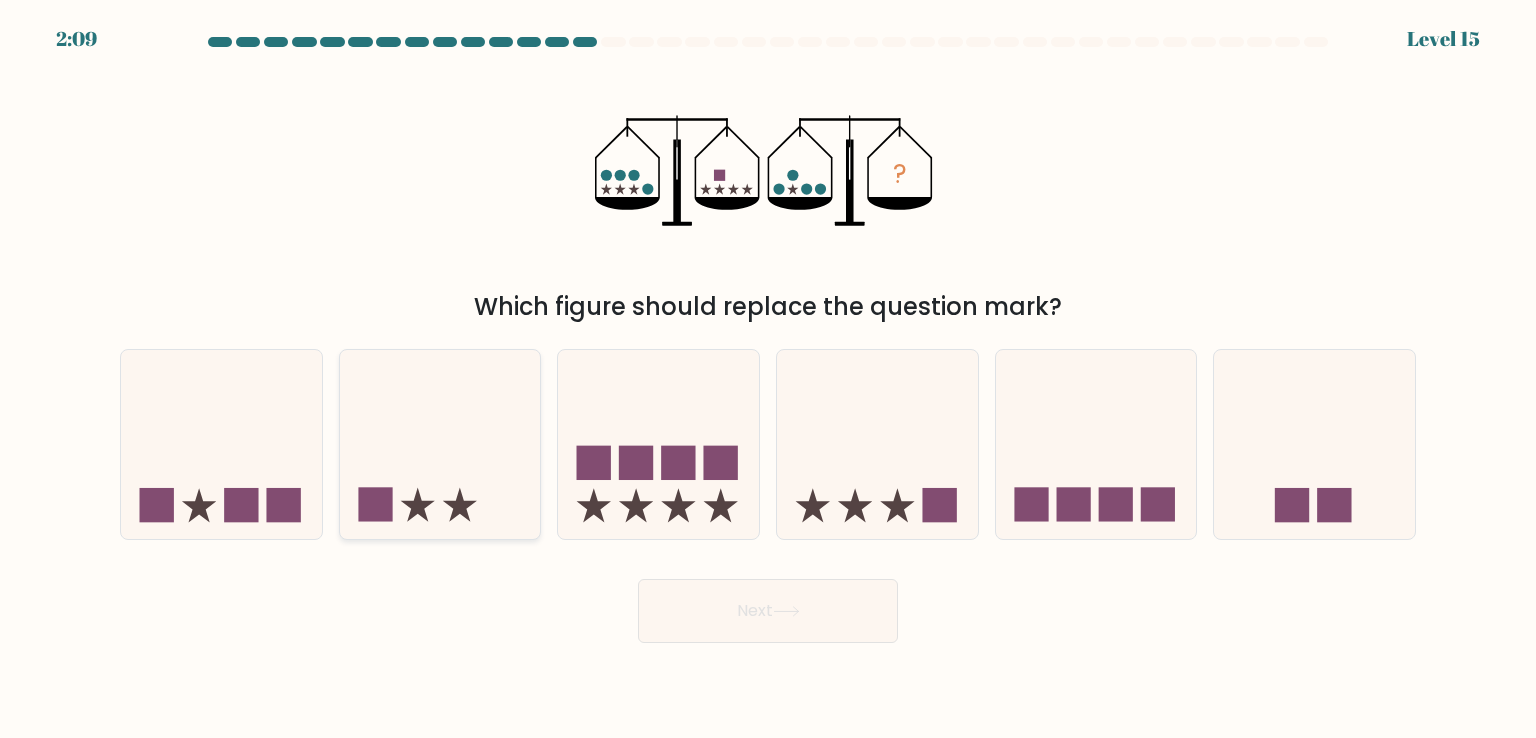 click 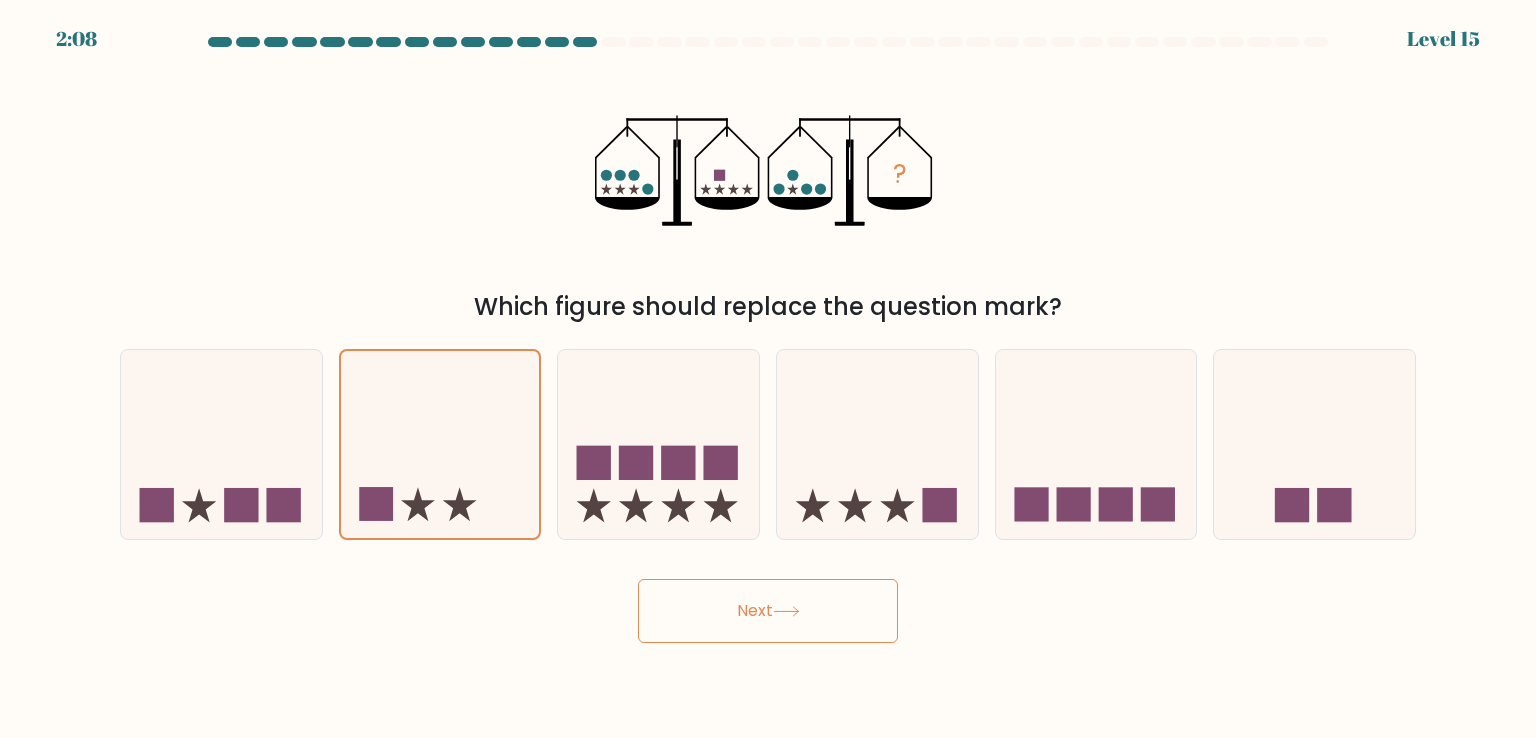click on "Next" at bounding box center (768, 611) 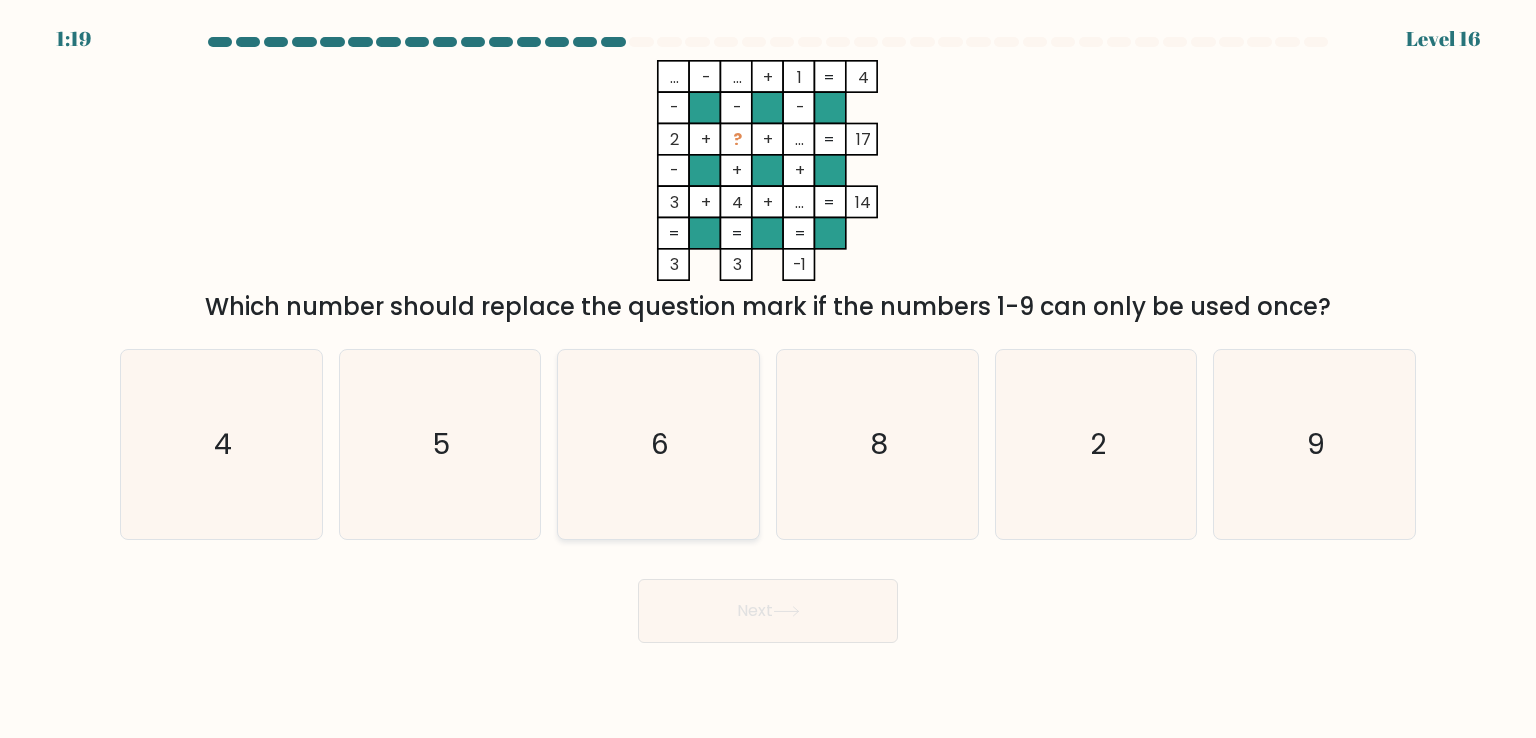 click on "6" 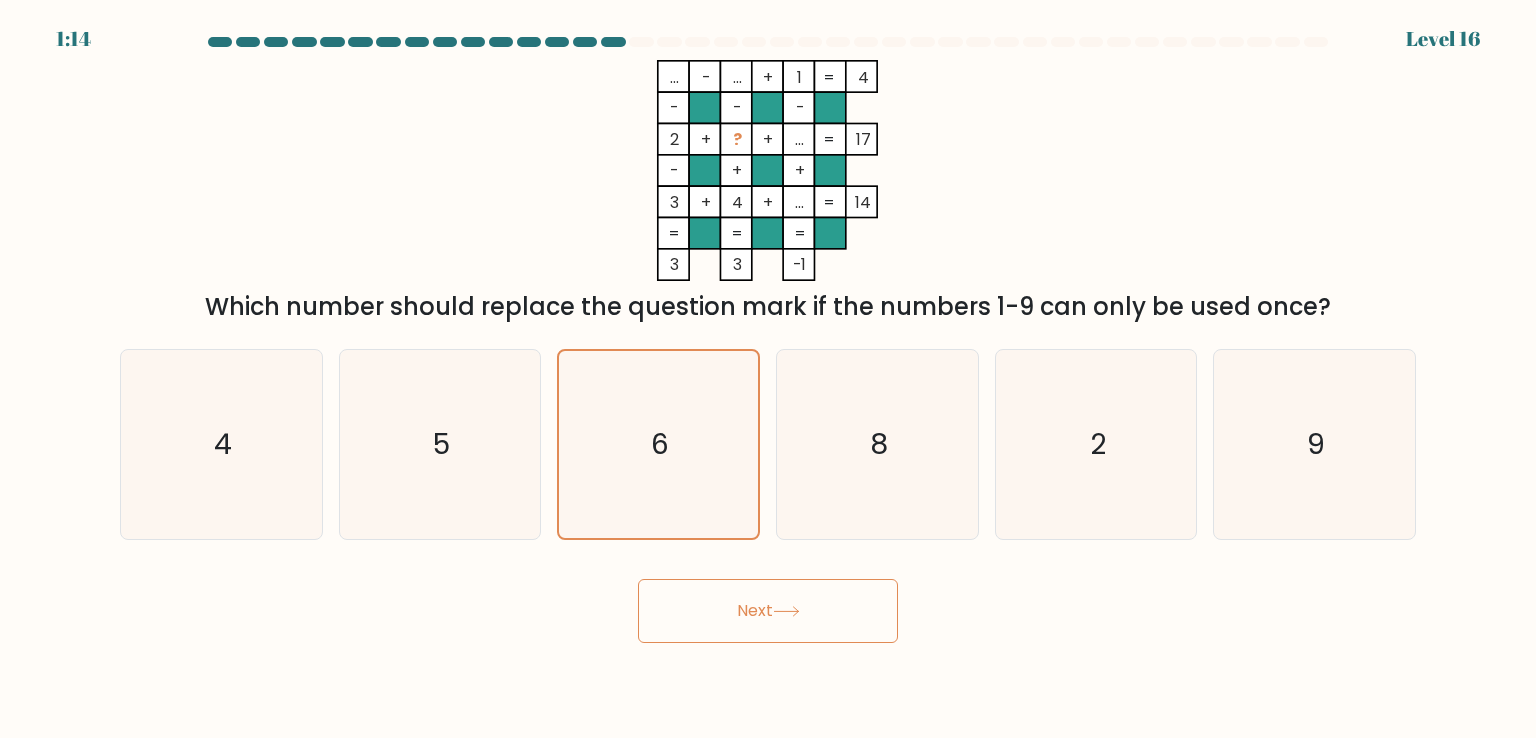click on "Next" at bounding box center (768, 611) 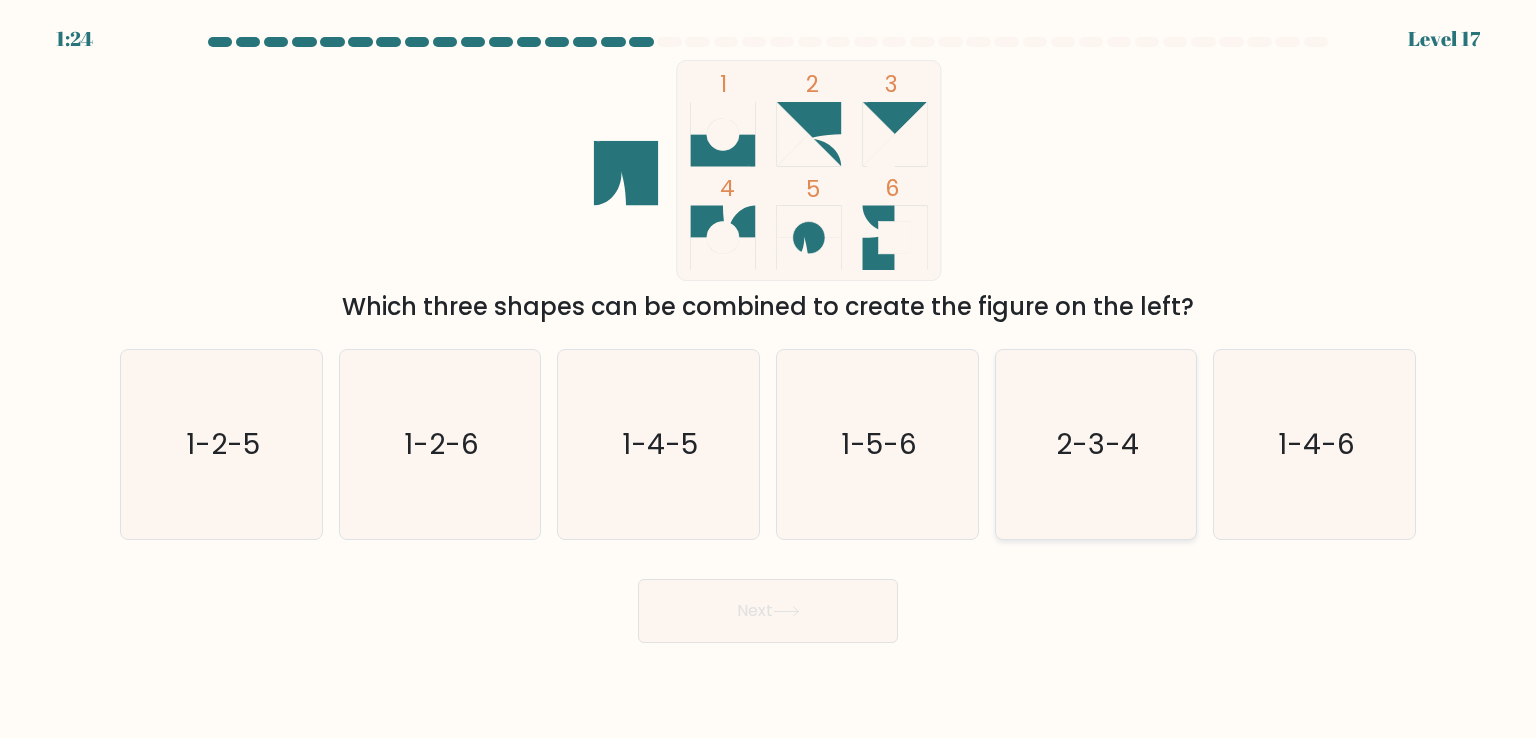 click on "2-3-4" 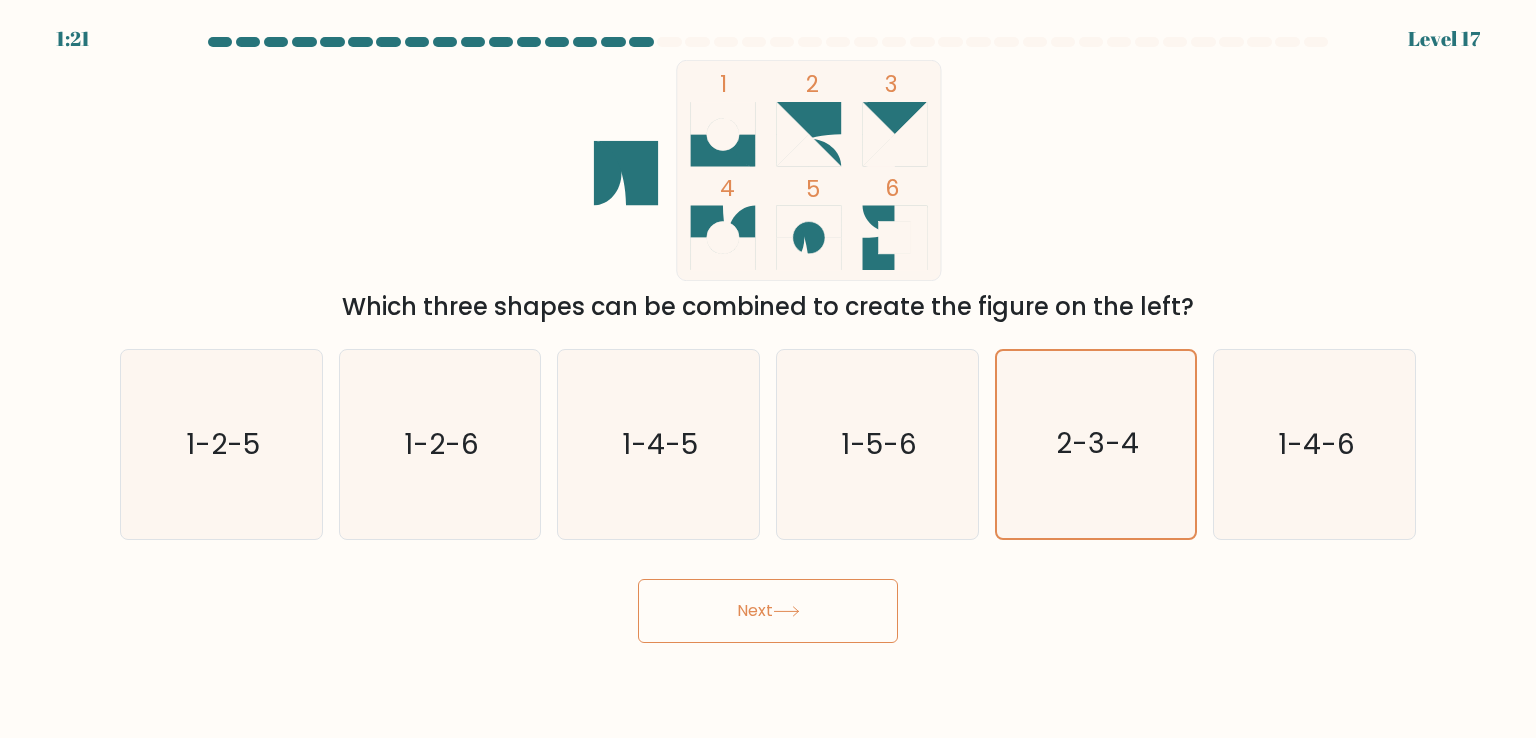 click on "Next" at bounding box center (768, 611) 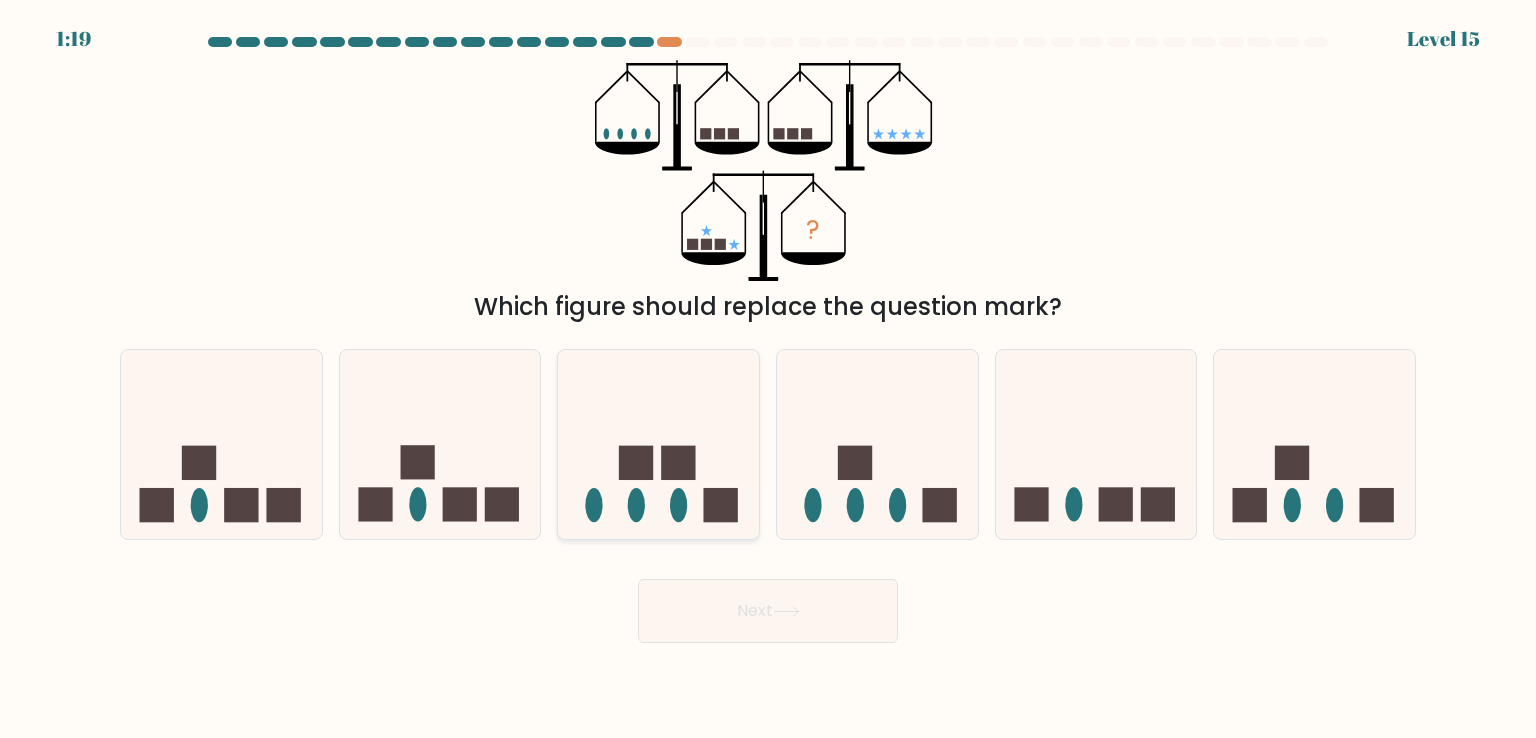 click 